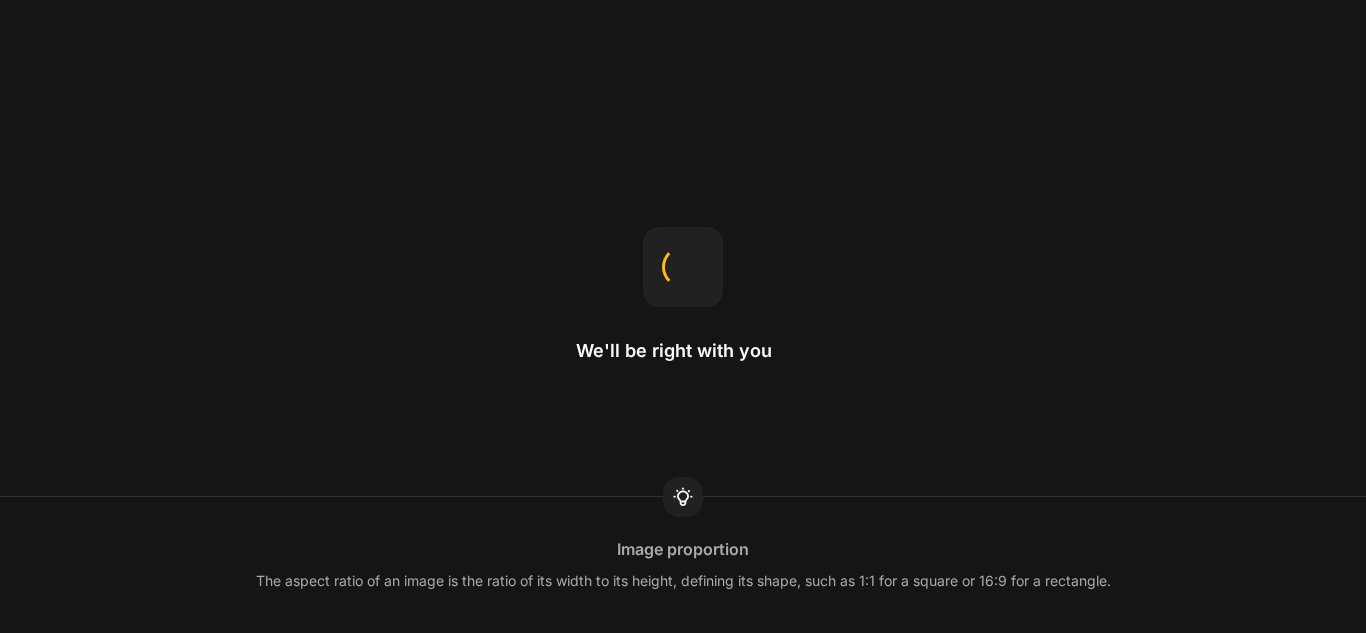 scroll, scrollTop: 0, scrollLeft: 0, axis: both 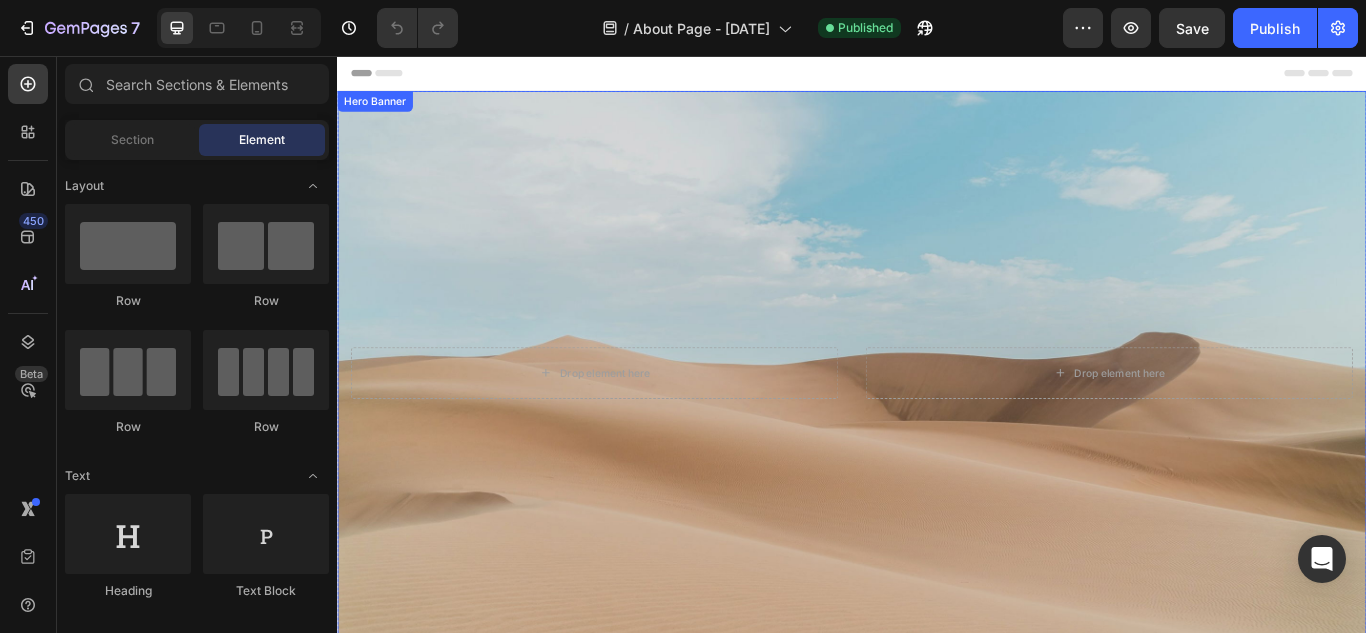 click at bounding box center [937, 425] 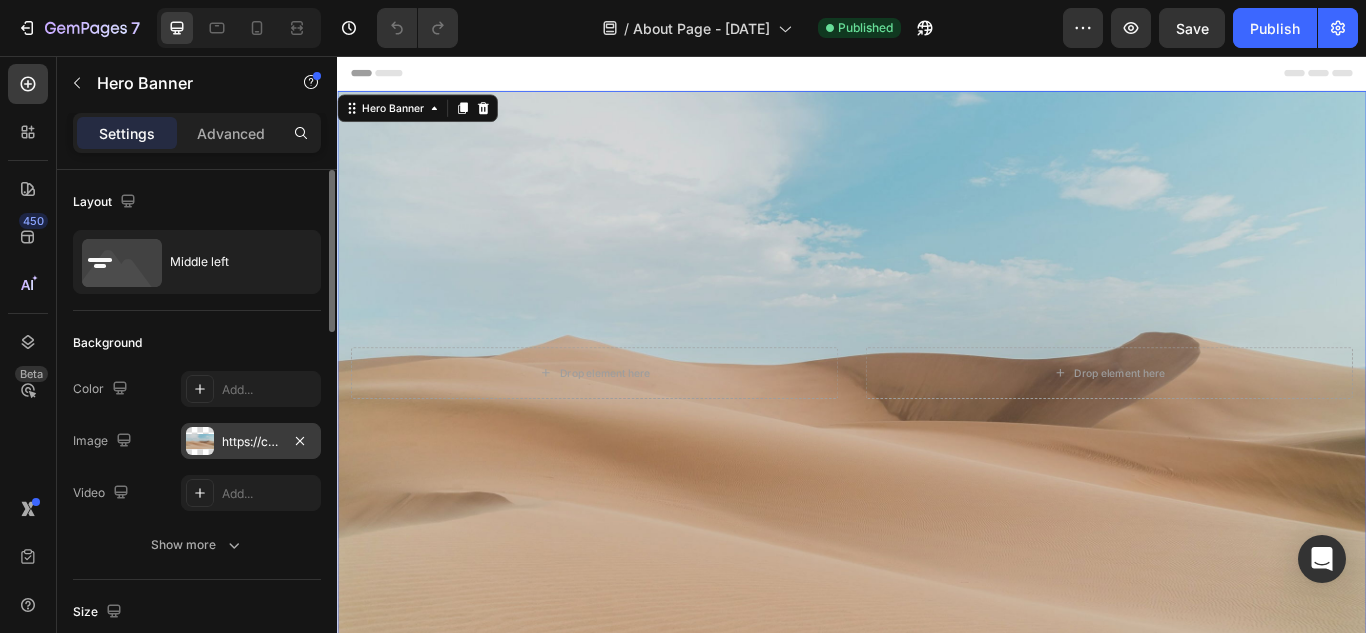 click on "https://cdn.shopify.com/s/files/1/2005/9307/files/background_settings.jpg" at bounding box center (251, 442) 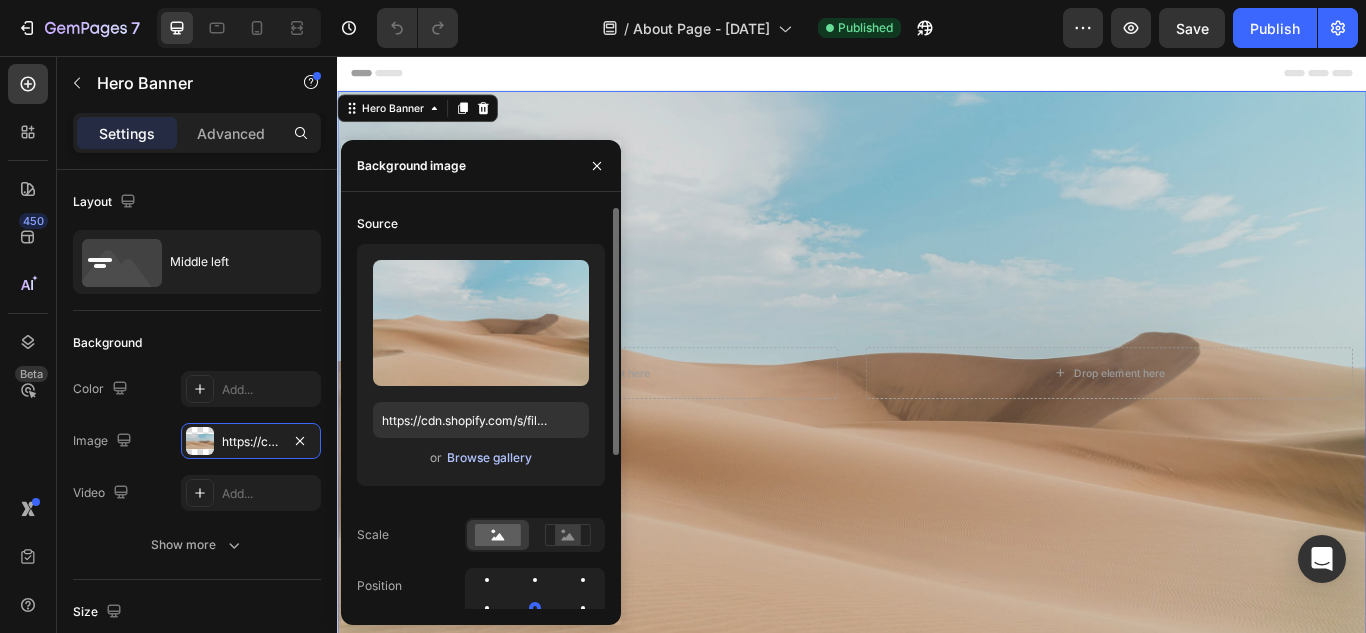 click on "Browse gallery" at bounding box center (489, 458) 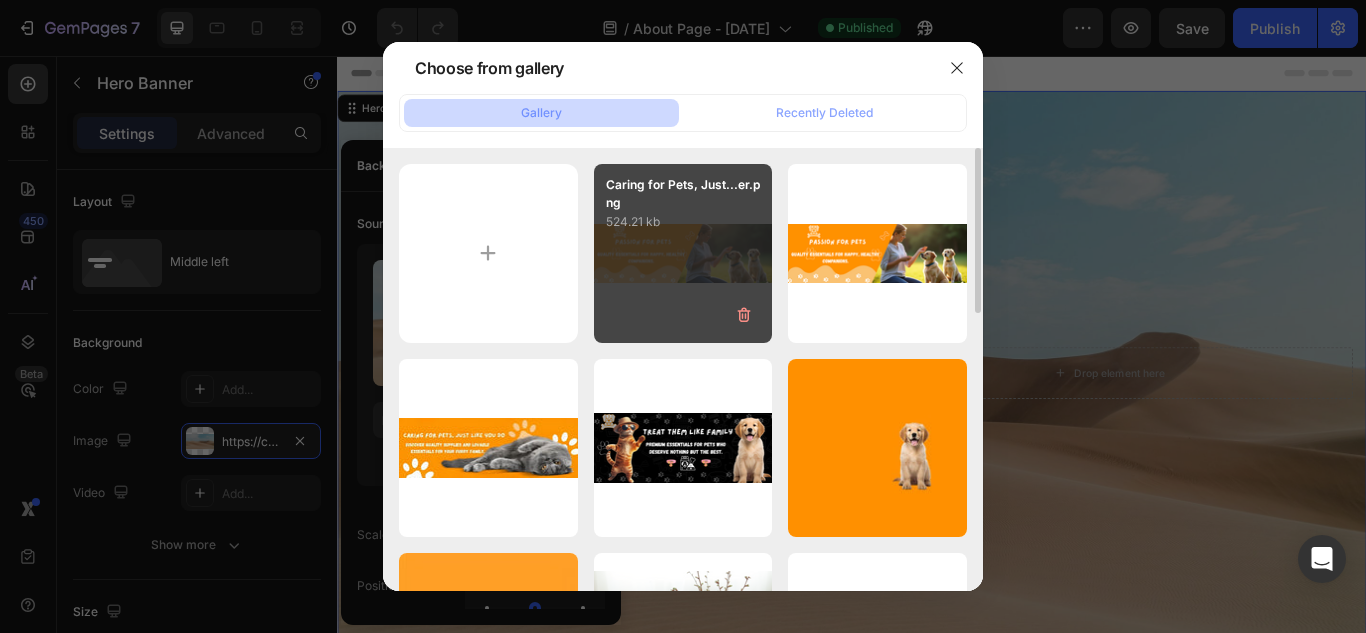 click on "Caring for Pets, Just...er.png 524.21 kb" at bounding box center [683, 253] 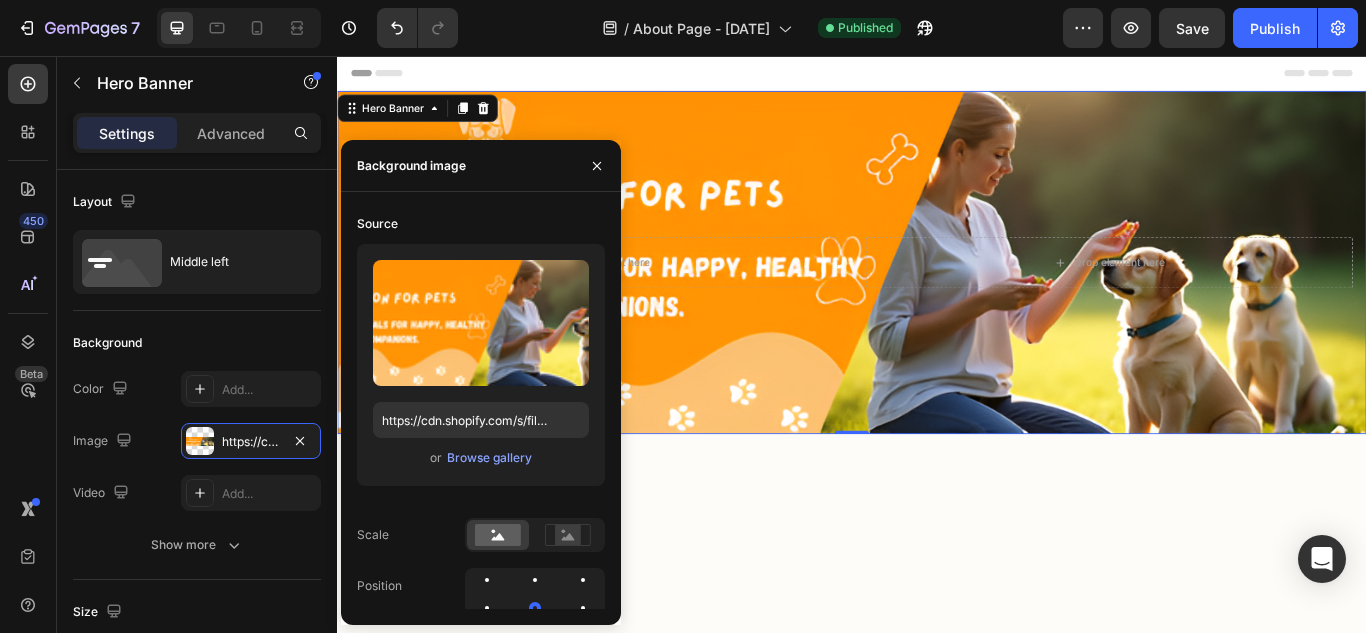 click at bounding box center (937, 764) 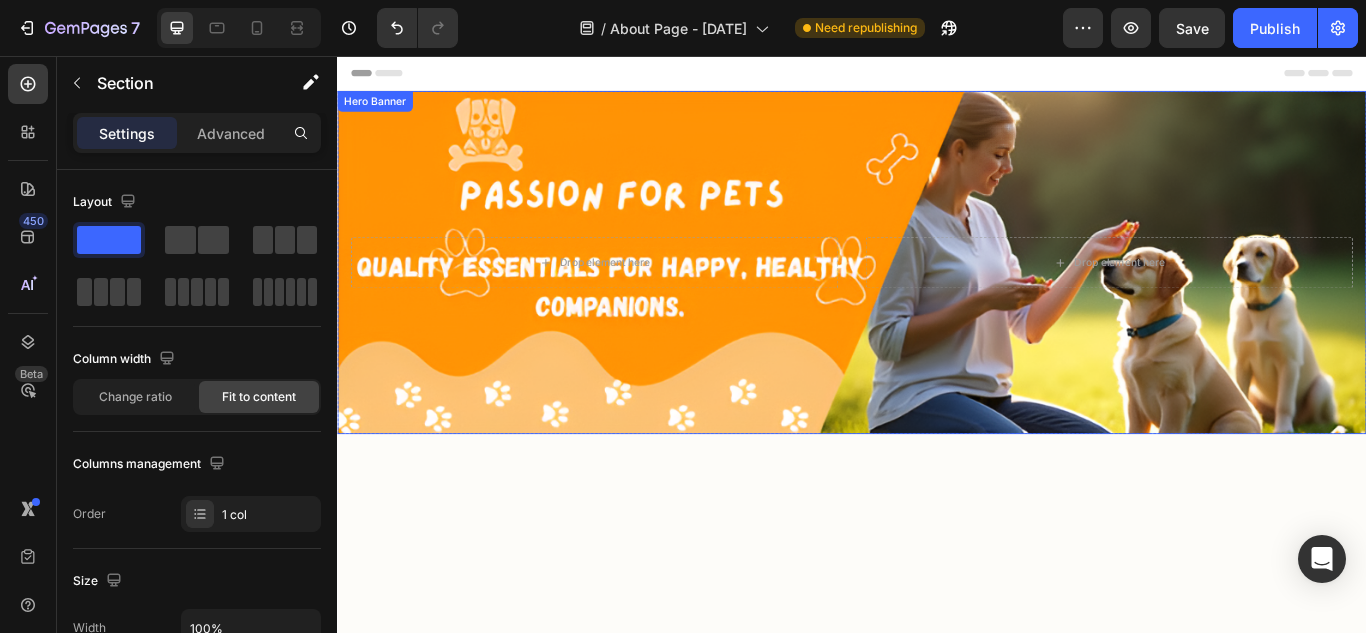 click at bounding box center [937, 297] 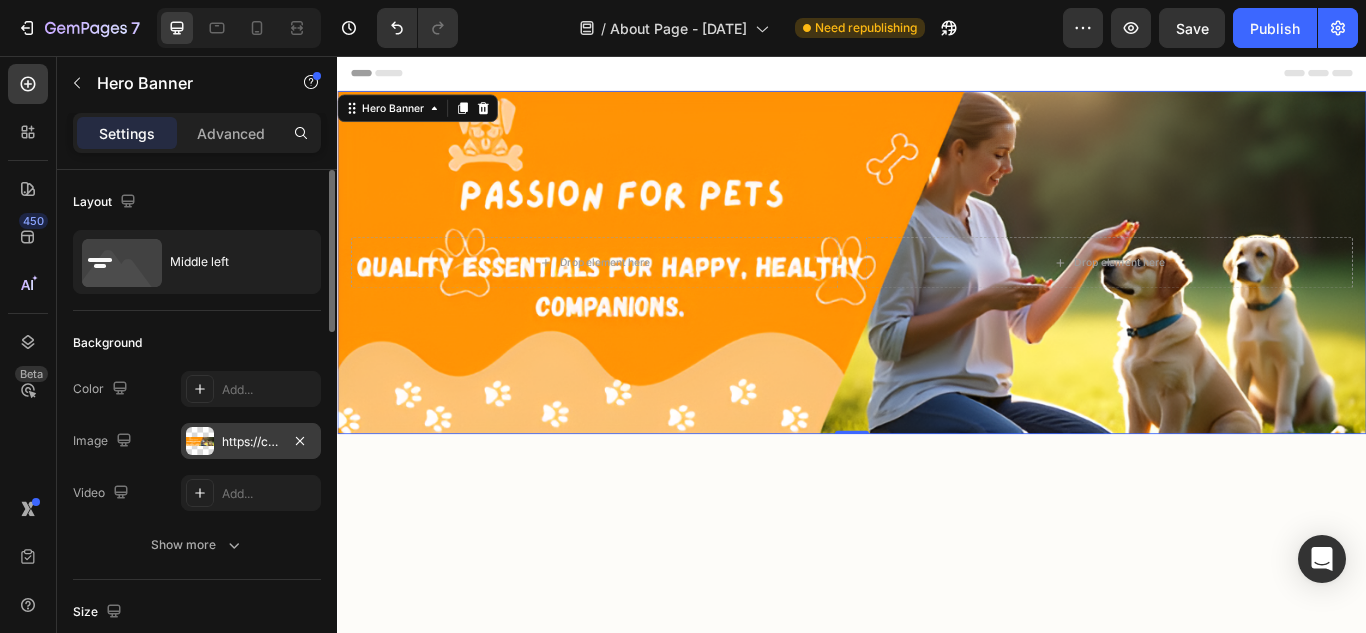 click on "https://cdn.shopify.com/s/files/1/0706/4584/2119/files/gempages_573384341703361652-81769a40-e4ef-4a2b-8c68-9e5c8f167cb2.png" at bounding box center (251, 442) 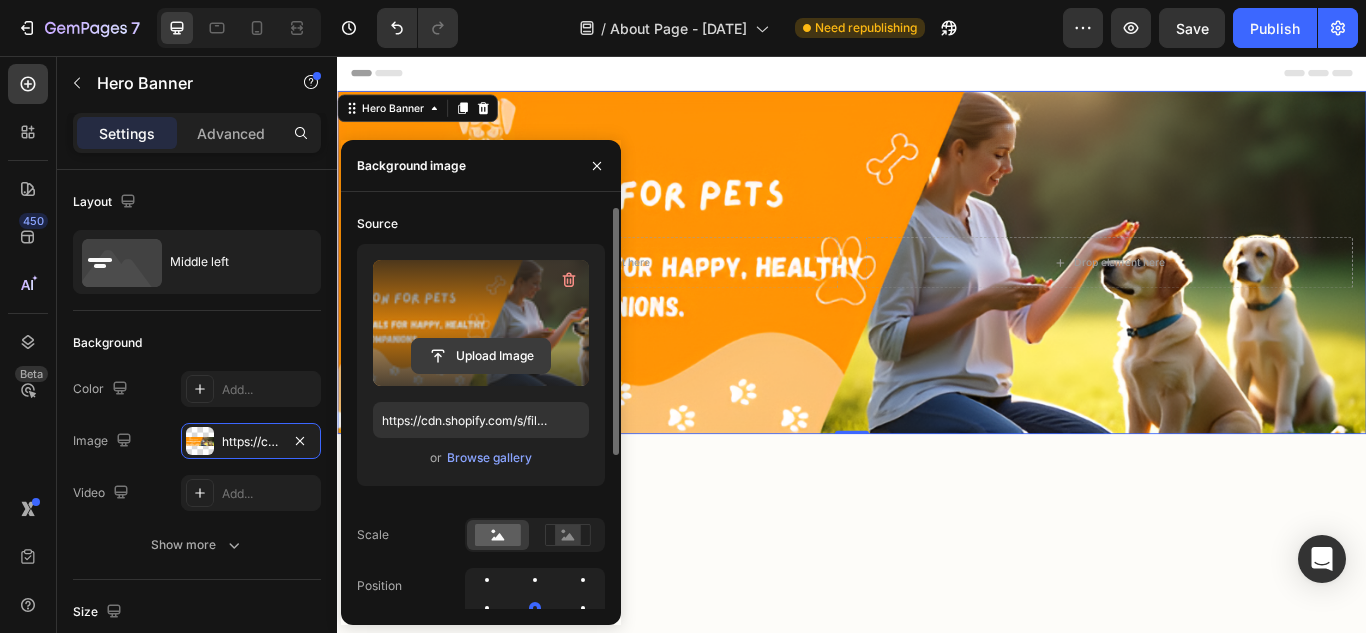 click 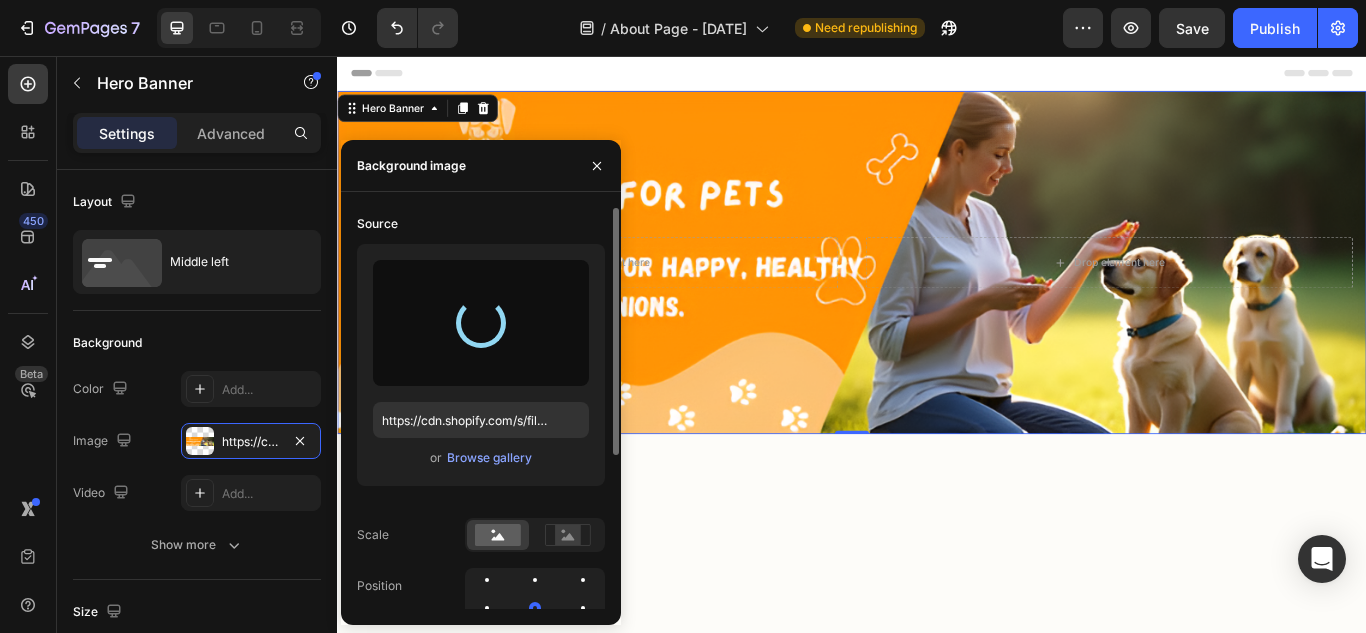 type on "https://cdn.shopify.com/s/files/1/0706/4584/2119/files/gempages_573384341703361652-095d5e21-9b6f-45c3-953c-8eea9112c9d5.jpg" 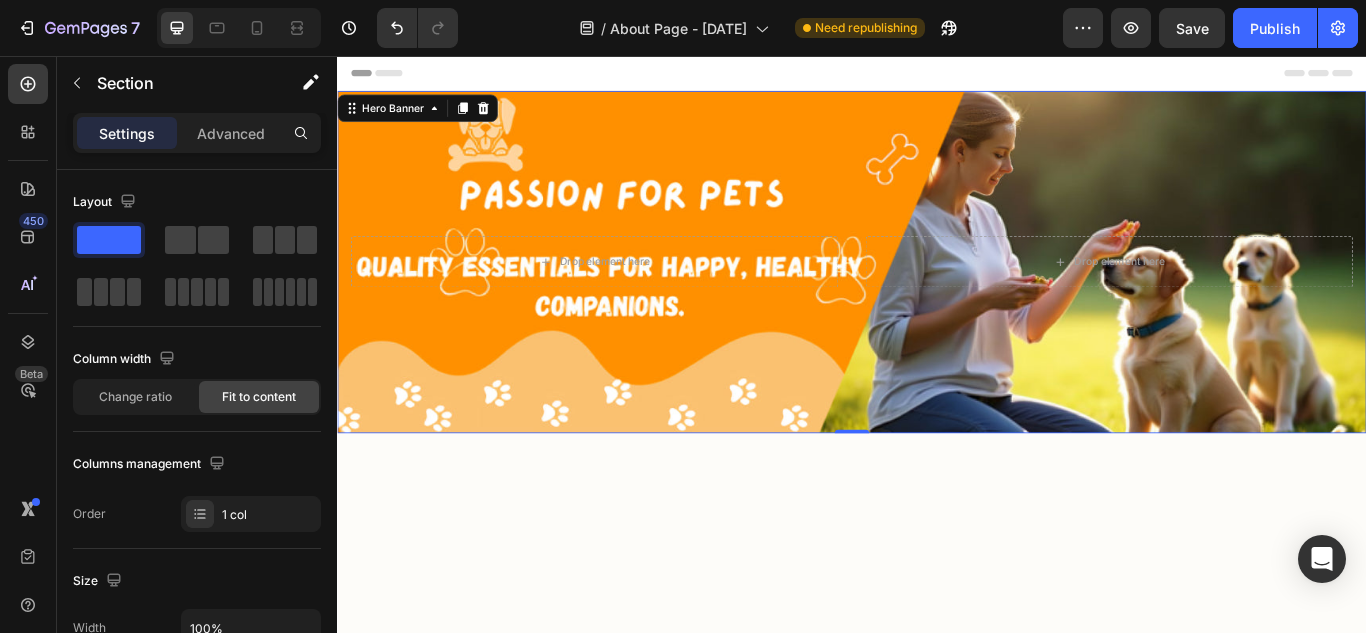click at bounding box center (937, 763) 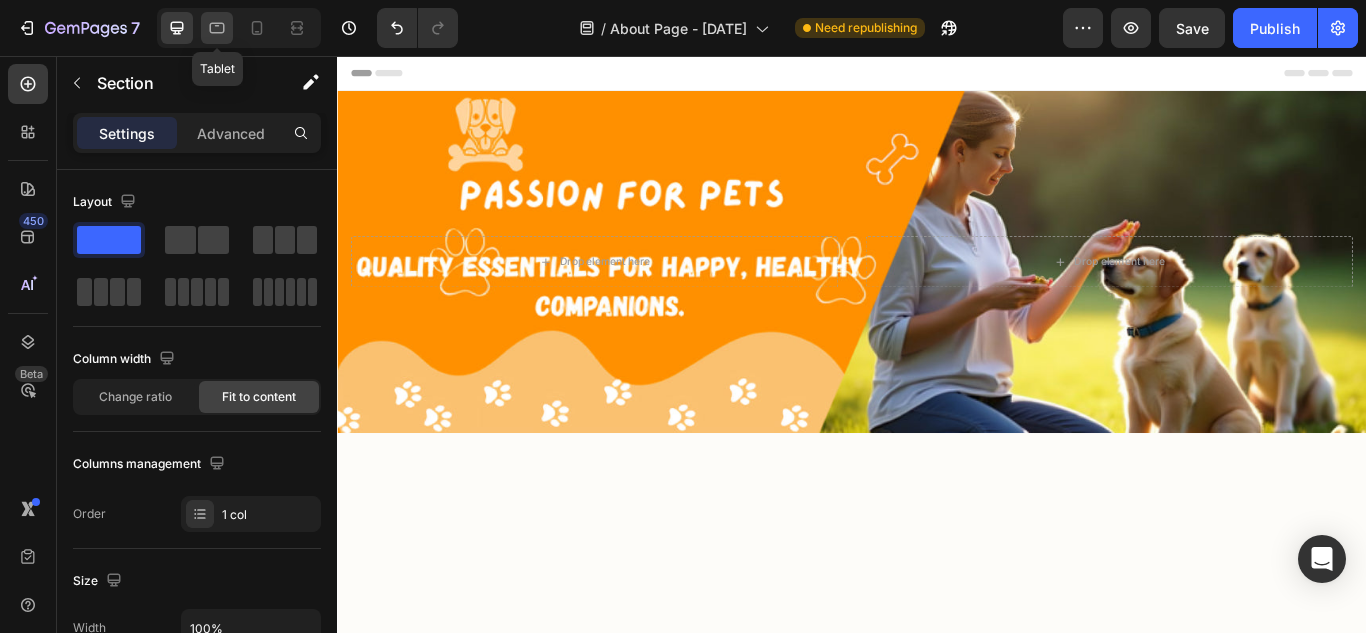 click 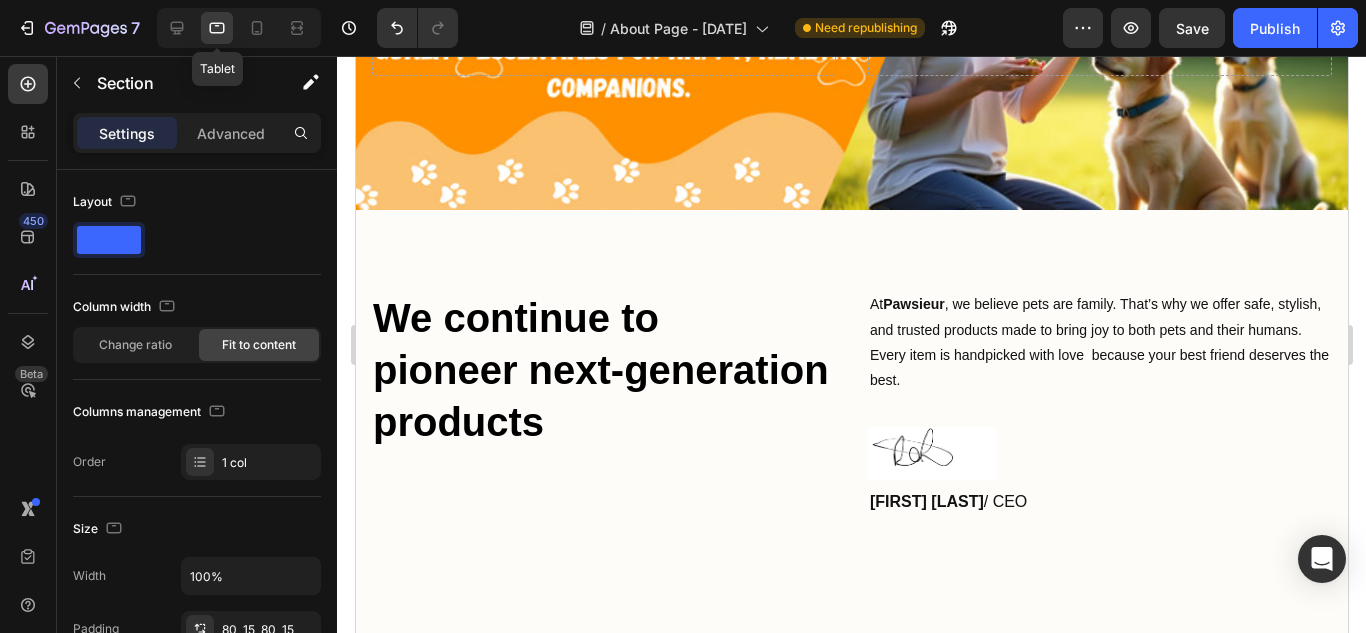 scroll, scrollTop: 296, scrollLeft: 0, axis: vertical 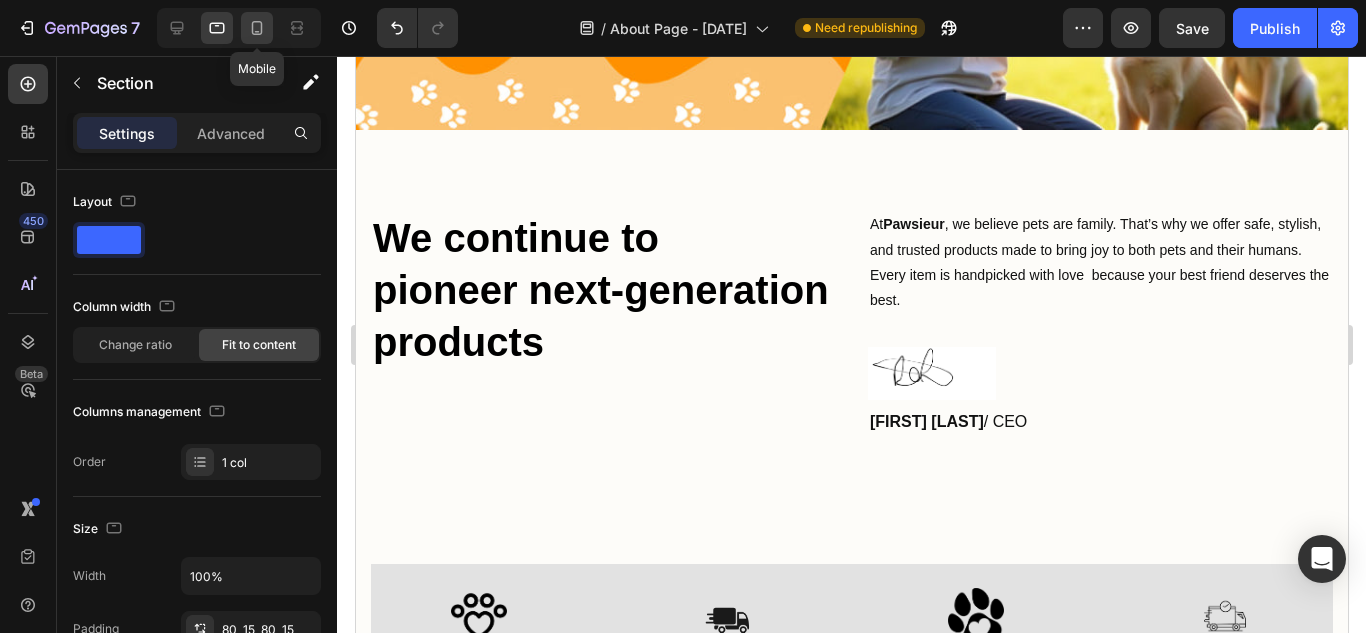 click 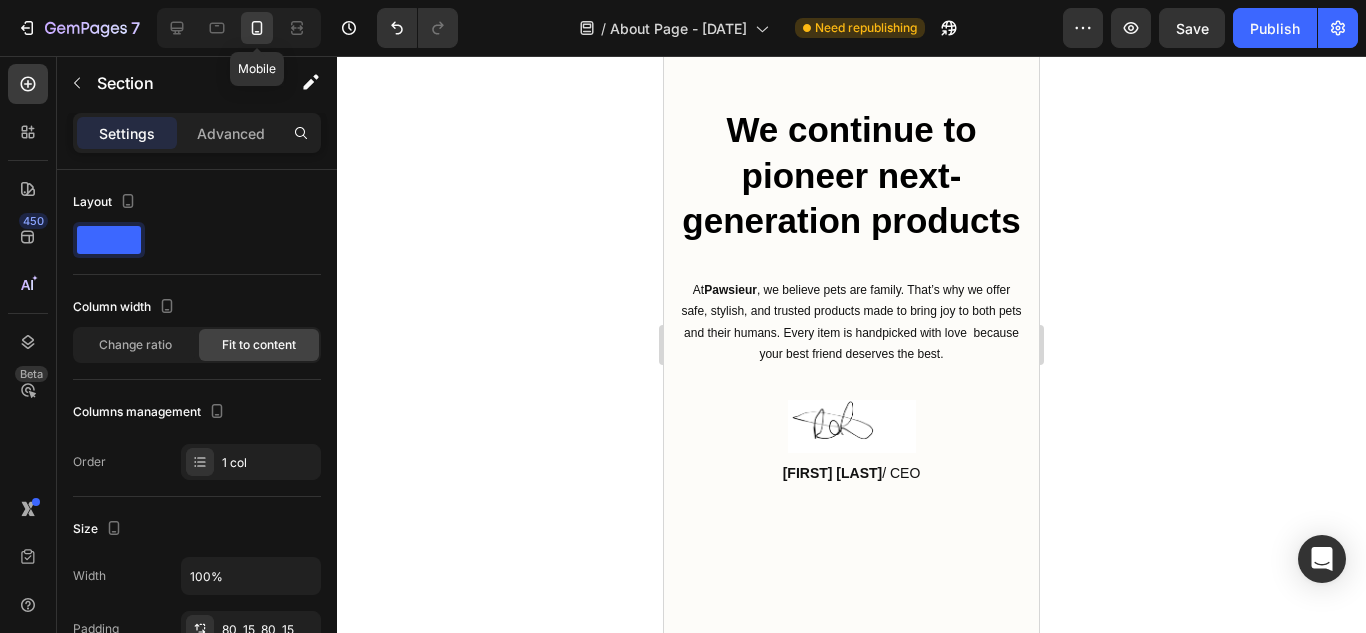 scroll, scrollTop: 91, scrollLeft: 0, axis: vertical 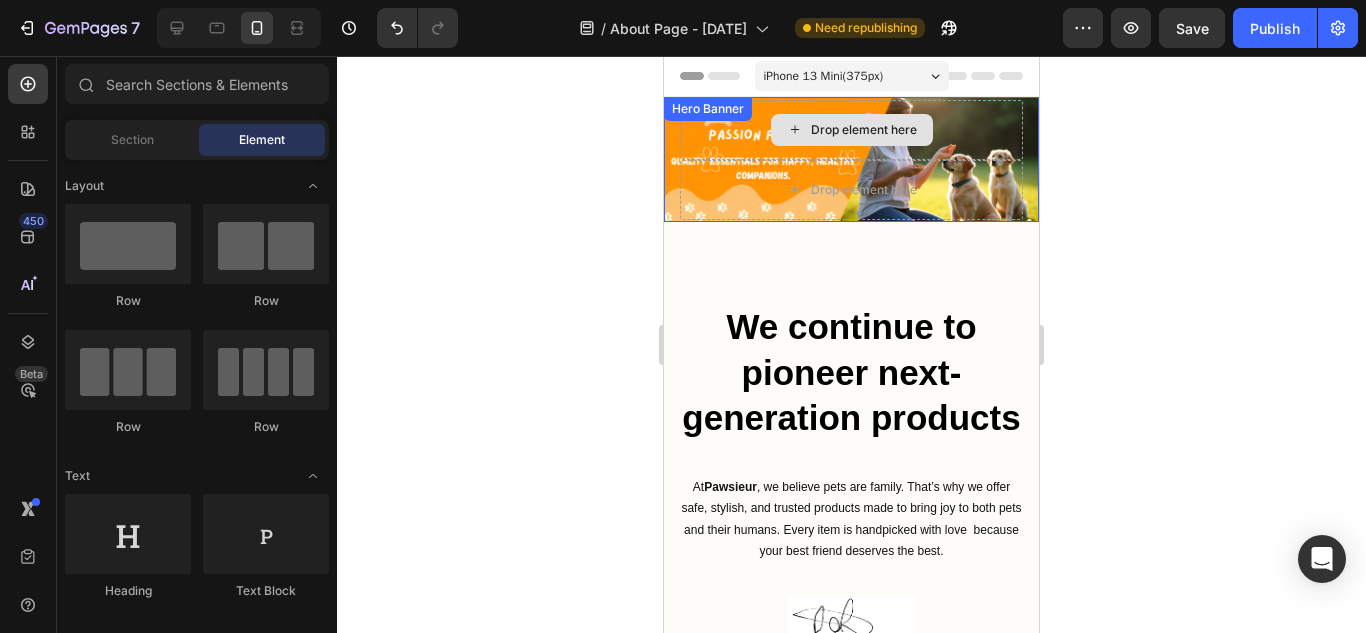 click on "Drop element here" at bounding box center (851, 130) 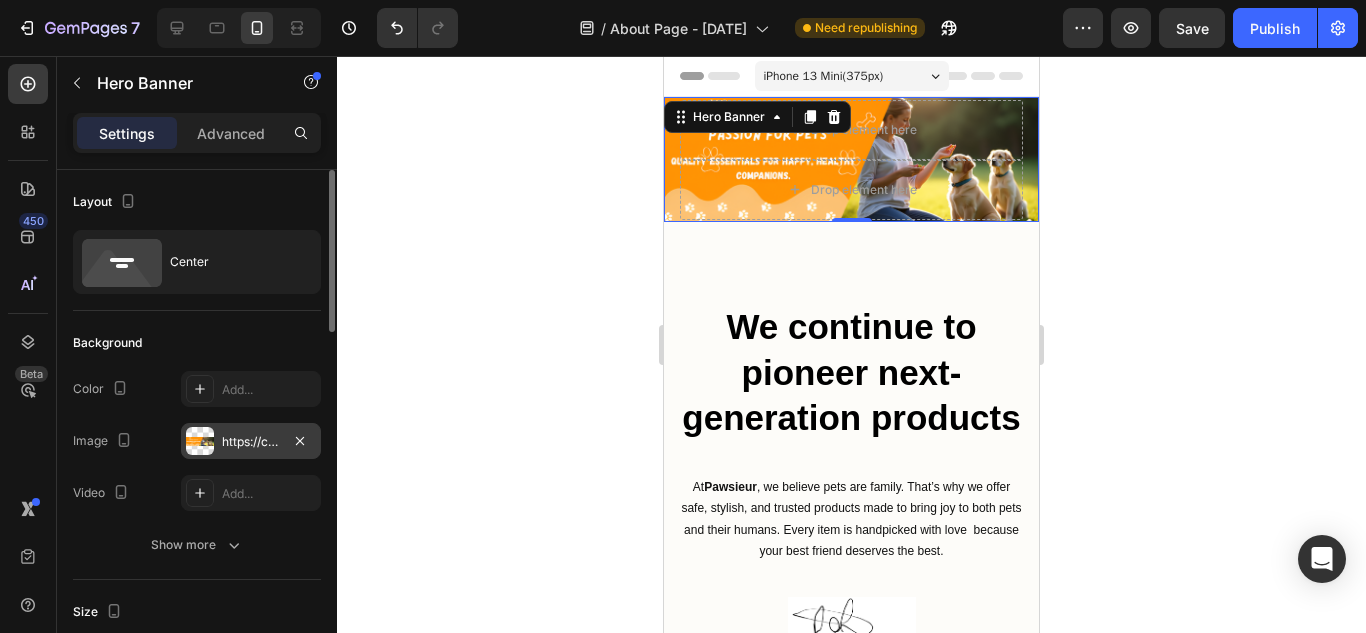 click on "https://cdn.shopify.com/s/files/1/0706/4584/2119/files/gempages_573384341703361652-81769a40-e4ef-4a2b-8c68-9e5c8f167cb2.png" at bounding box center [251, 442] 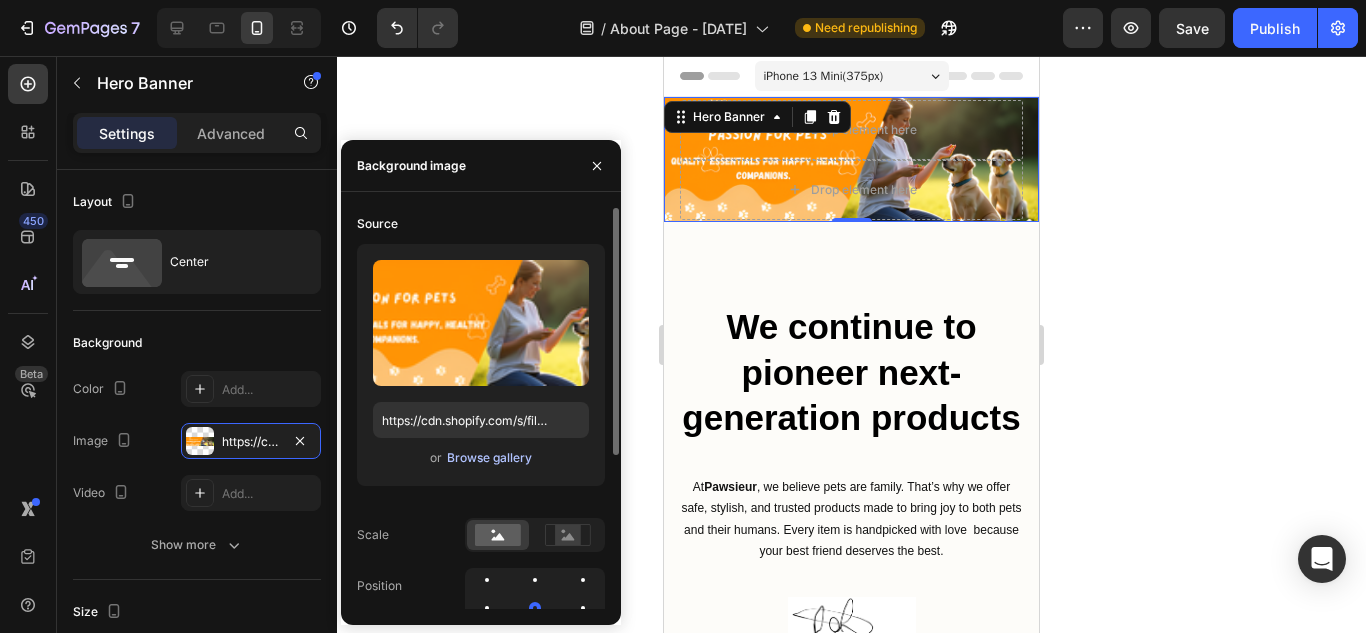 click on "Browse gallery" at bounding box center [489, 458] 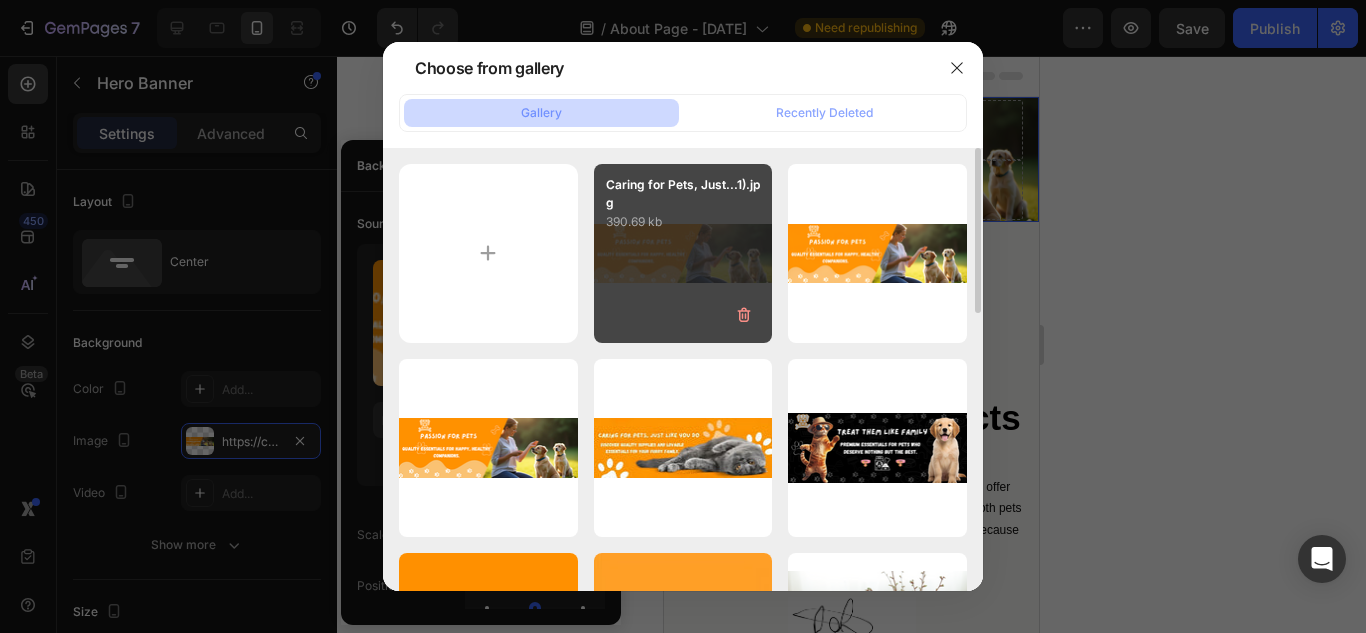 click on "Caring for Pets, Just...1).jpg 390.69 kb" at bounding box center [683, 253] 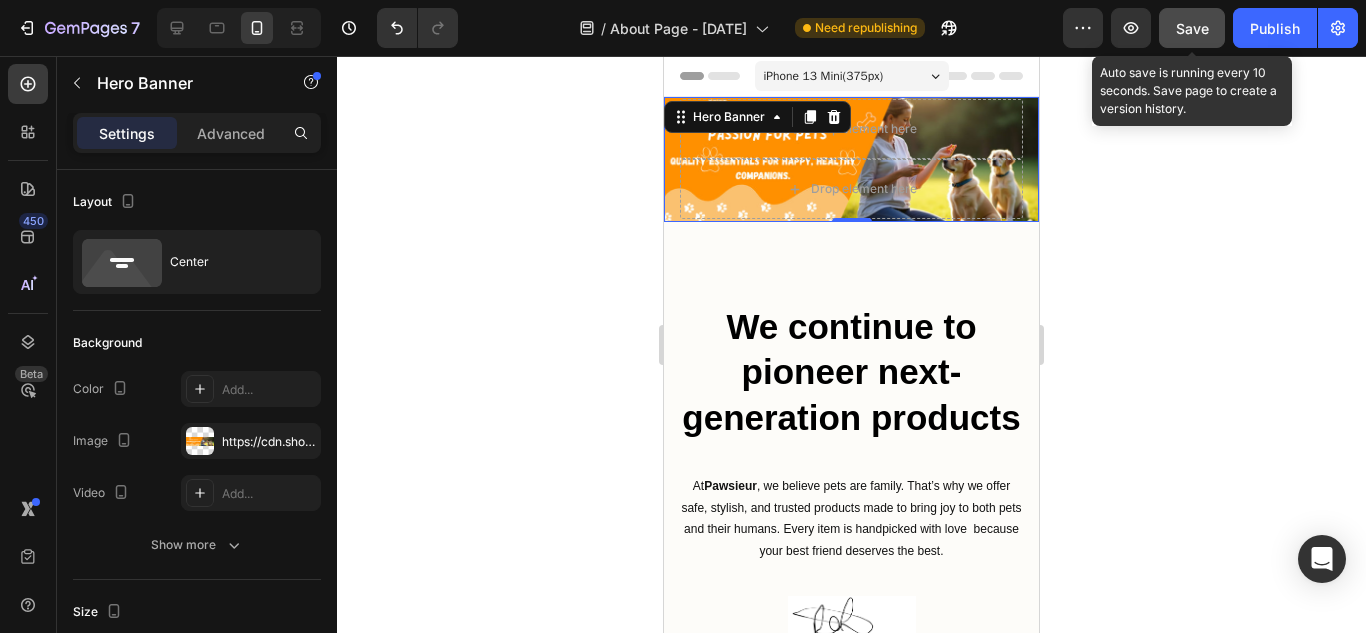 click on "Save" at bounding box center (1192, 28) 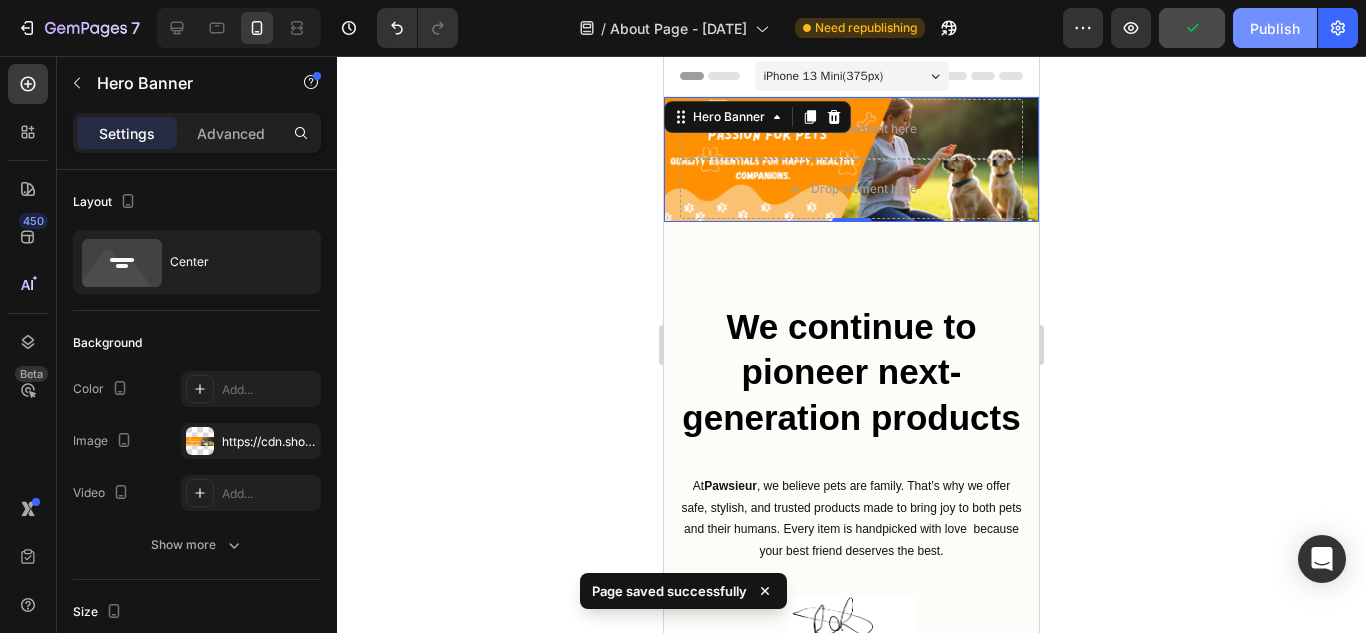 click on "Publish" at bounding box center [1275, 28] 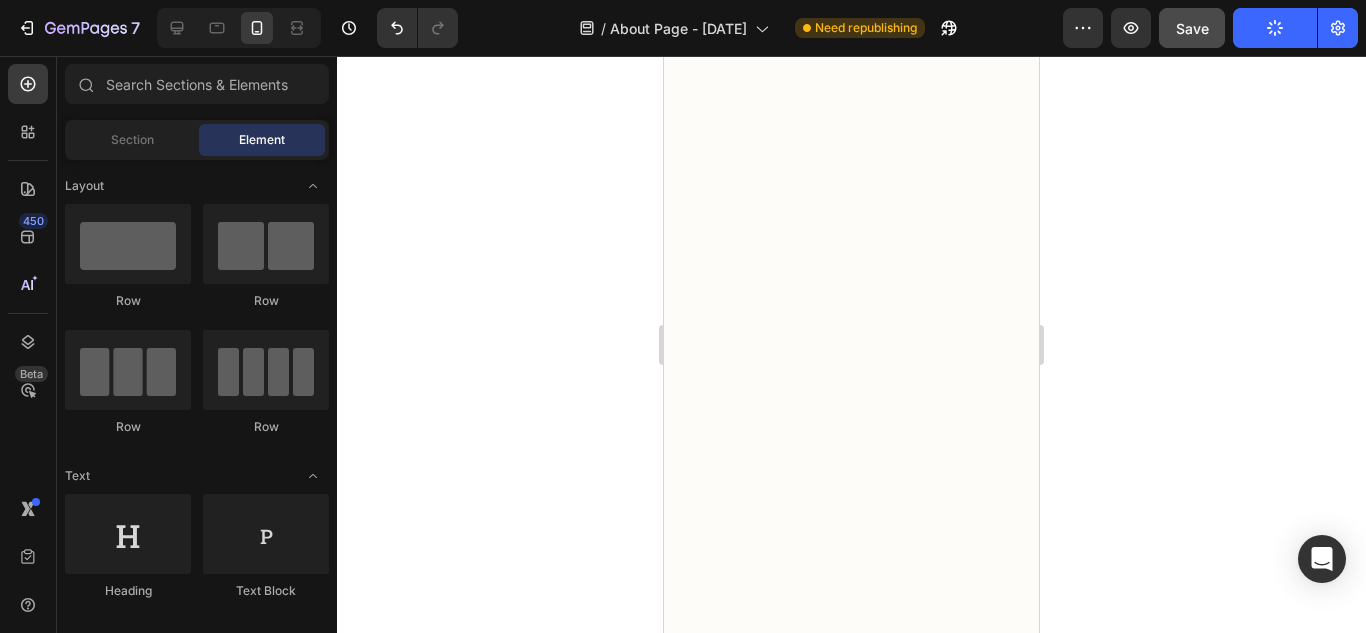 scroll, scrollTop: 0, scrollLeft: 0, axis: both 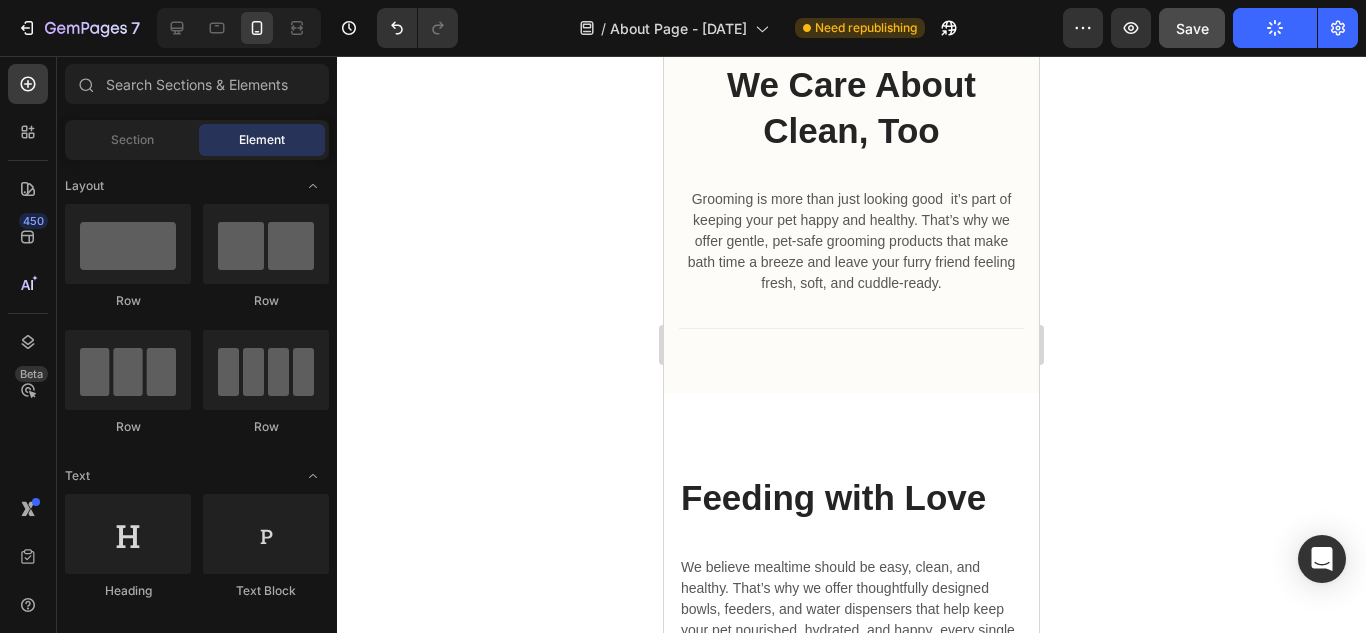 drag, startPoint x: 1033, startPoint y: 132, endPoint x: 1783, endPoint y: 443, distance: 811.92426 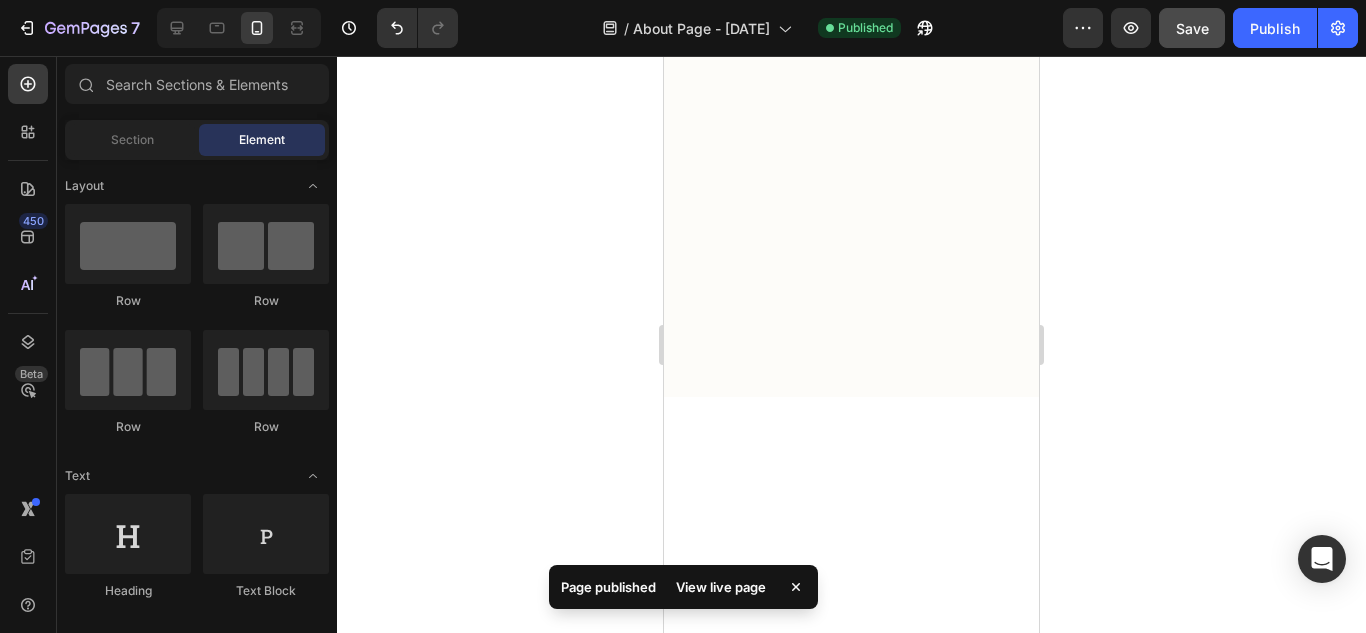 scroll, scrollTop: 751, scrollLeft: 0, axis: vertical 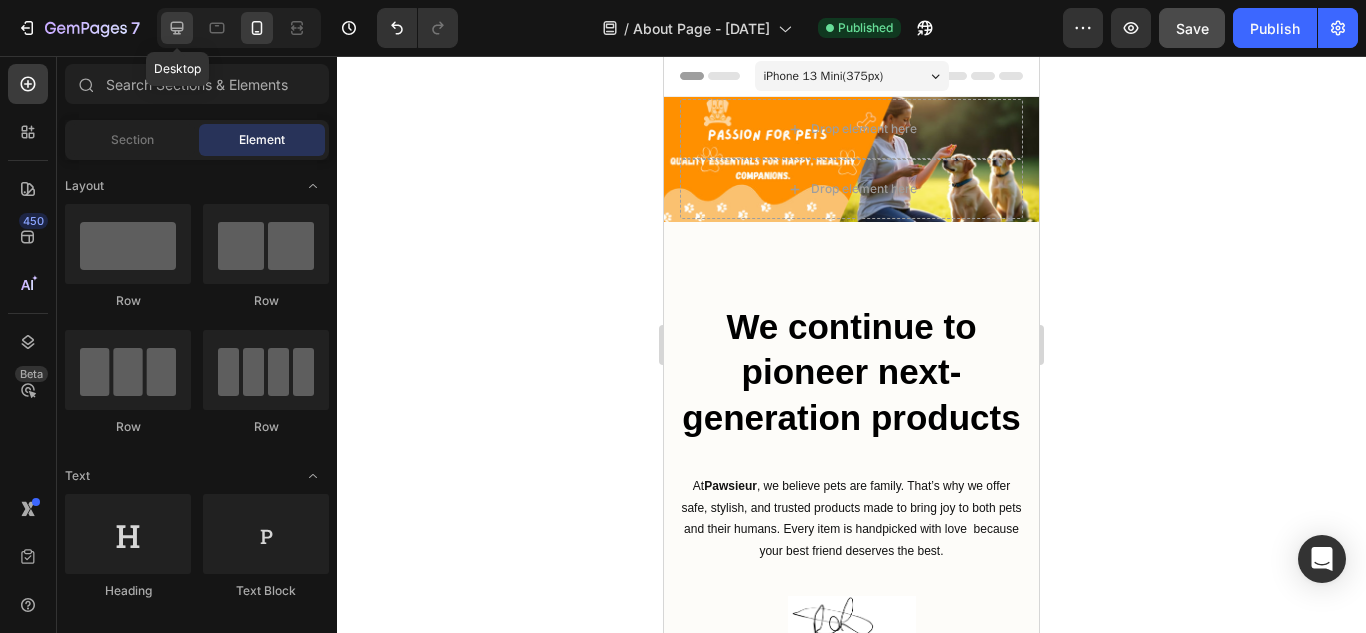 click 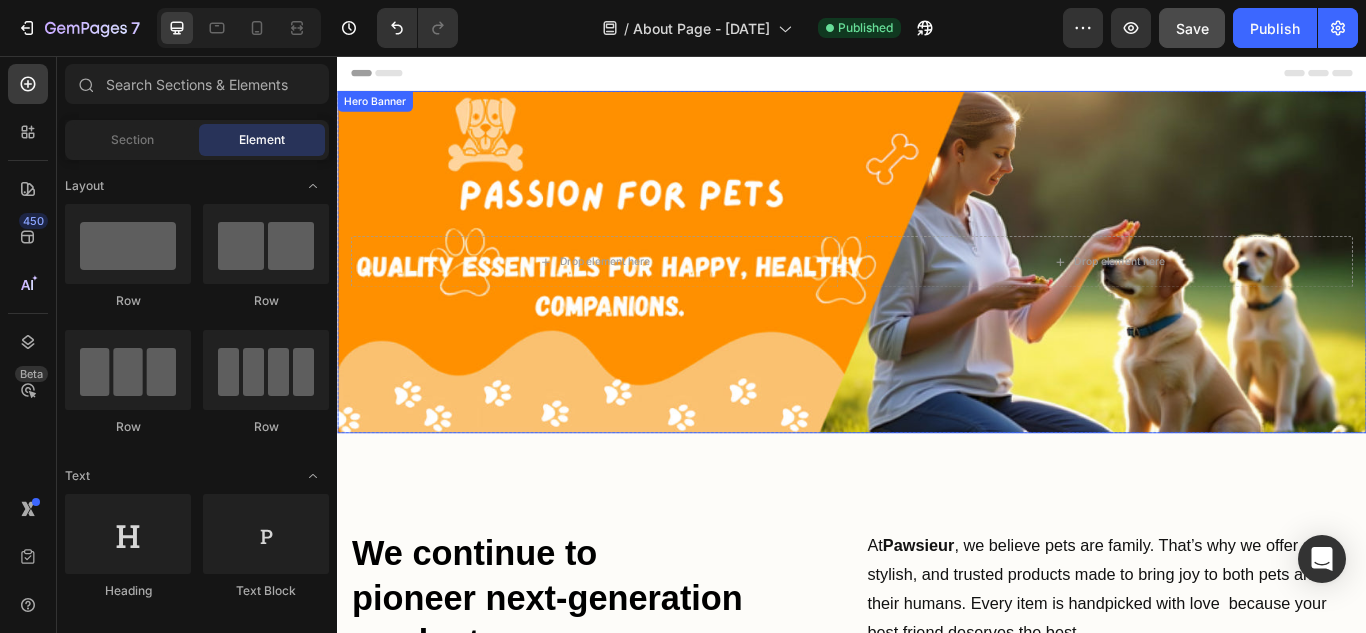 click at bounding box center (937, 296) 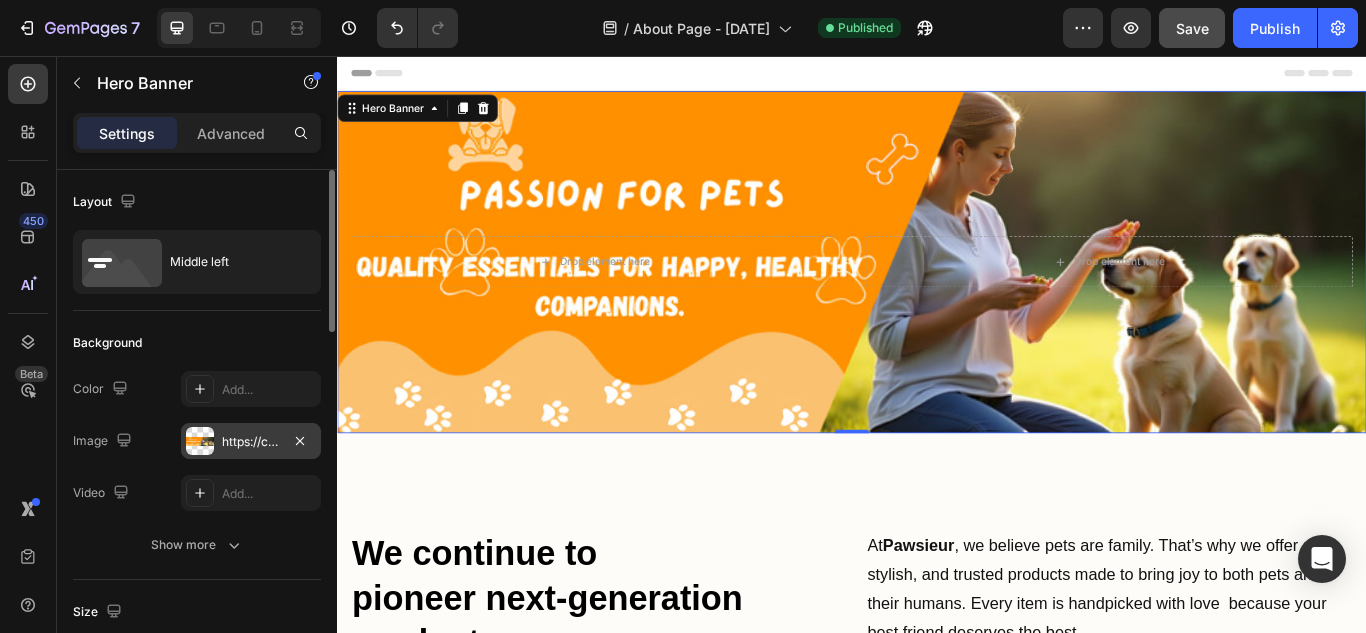 click on "https://cdn.shopify.com/s/files/1/0706/4584/2119/files/gempages_573384341703361652-095d5e21-9b6f-45c3-953c-8eea9112c9d5.jpg" at bounding box center [251, 442] 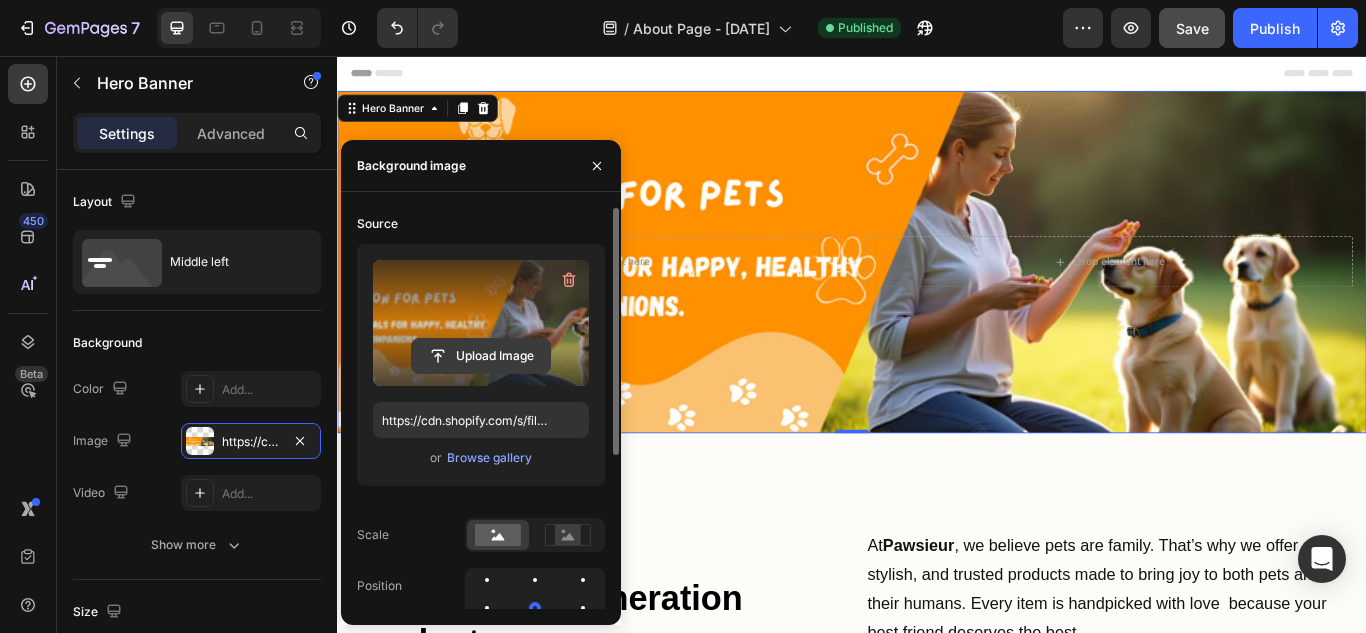 click 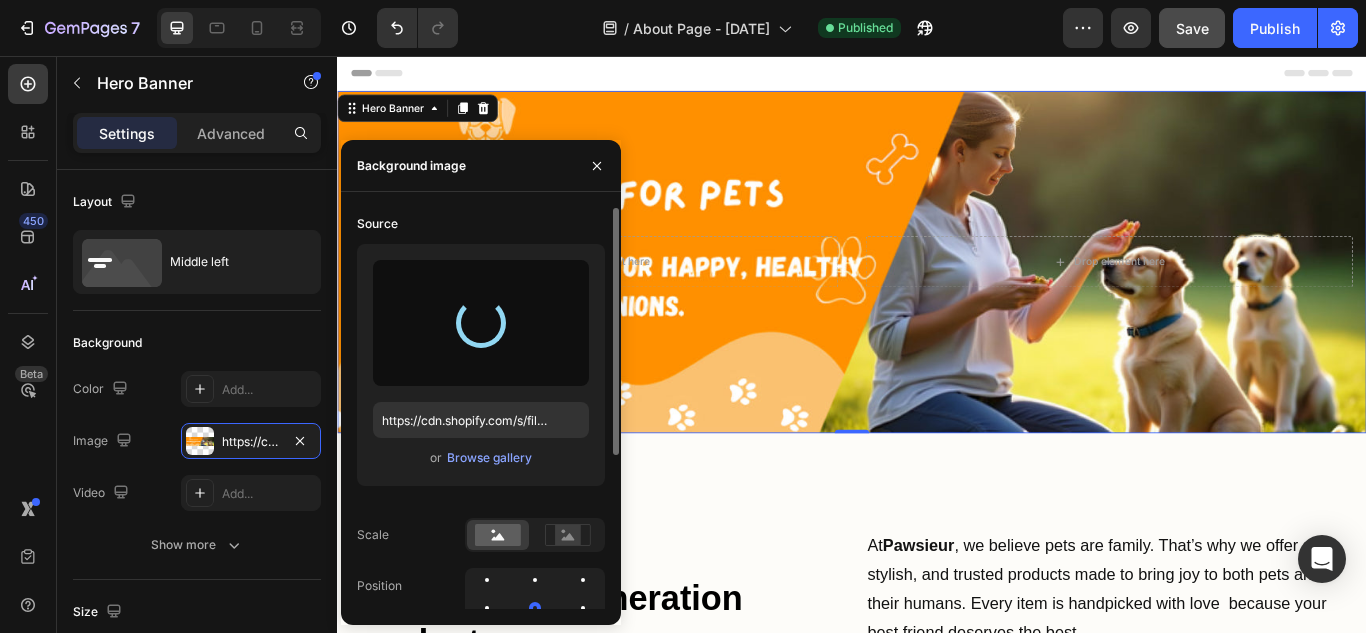 type on "https://cdn.shopify.com/s/files/1/0706/4584/2119/files/gempages_573384341703361652-0b3ee28a-9c12-42cd-bfb8-62054bd4460a.png" 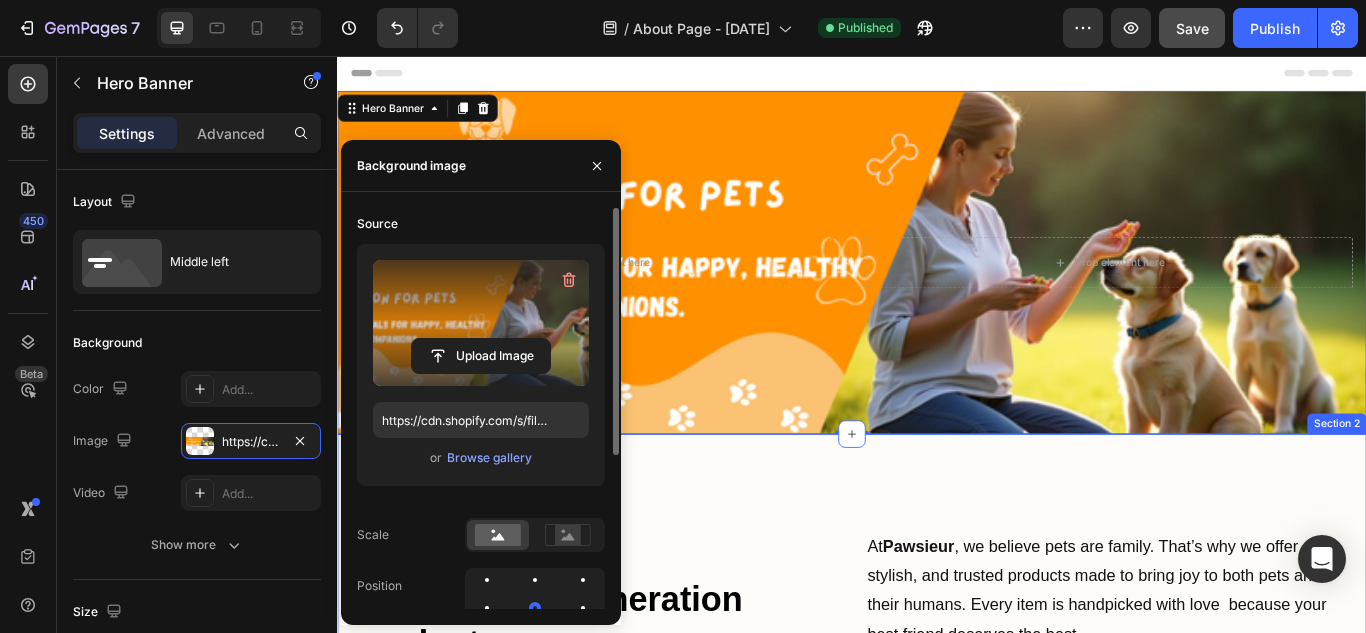 click on "We continue to pioneer next-generation products Heading At Pawsieur , we believe pets are family. That’s why we offer safe, stylish, and trusted products made to bring joy to both pets and their humans. Every item is handpicked with love because your best friend deserves the best. Text block Image [FIRST] [LAST] / CEO Text block Row Section 2" at bounding box center [937, 764] 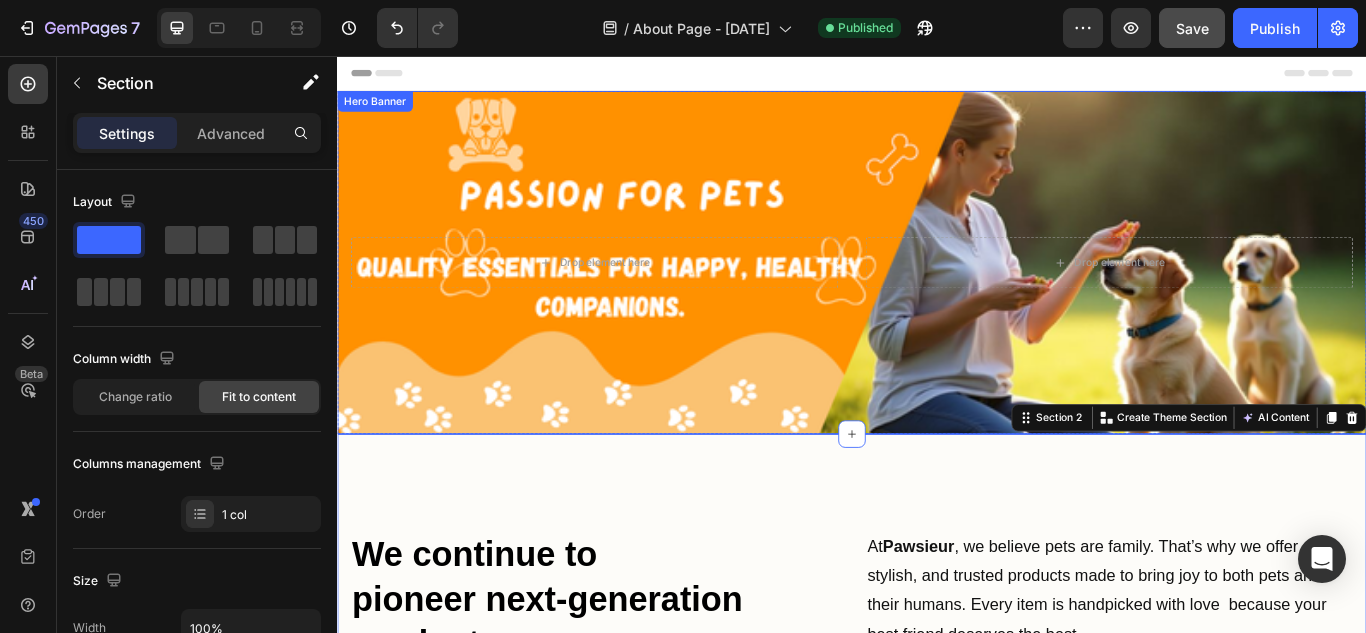 click at bounding box center (937, 297) 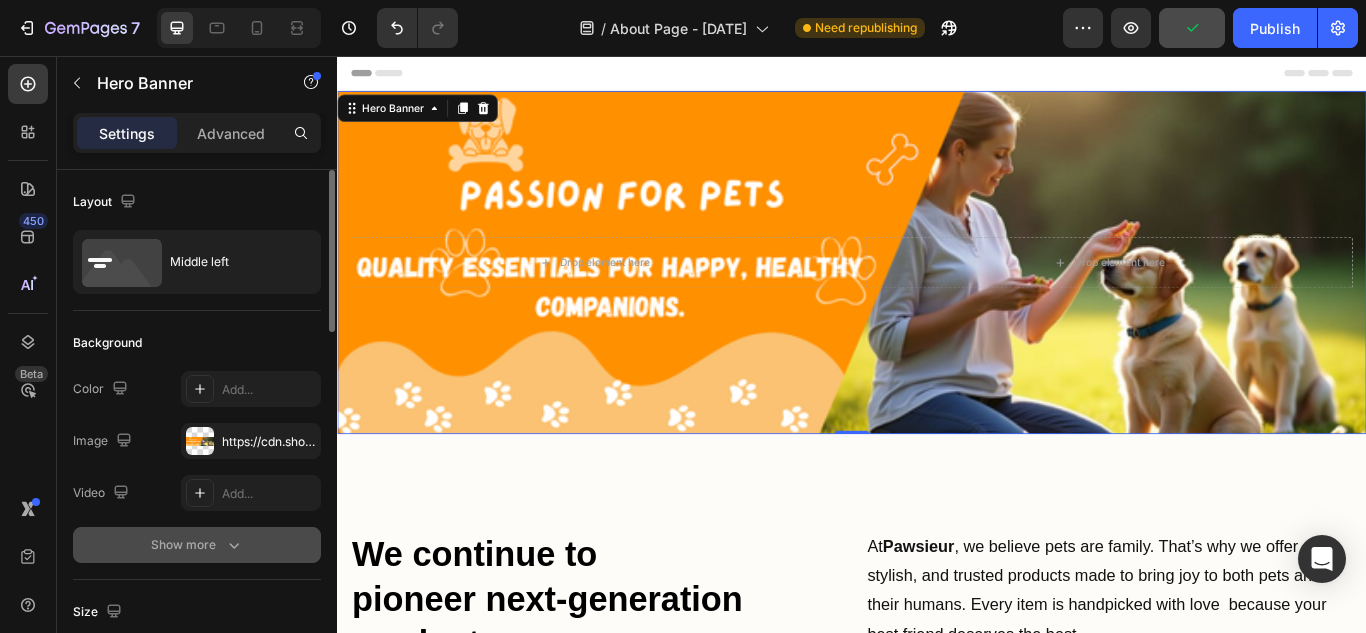 click 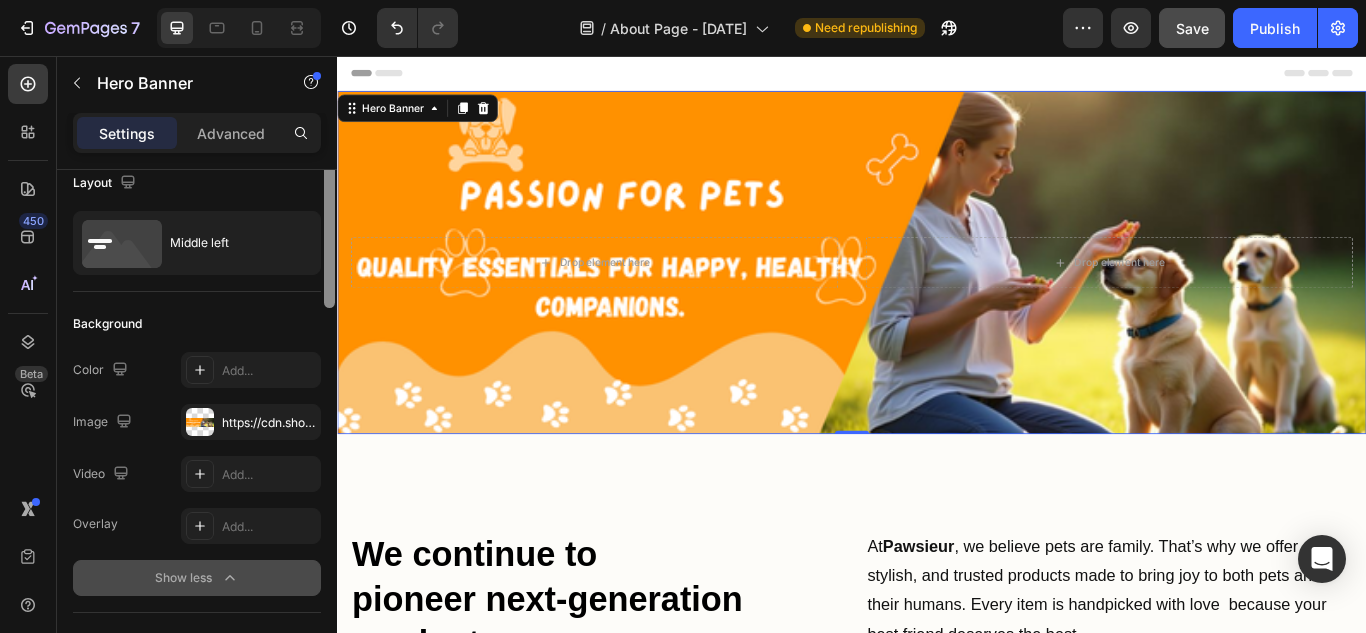 scroll, scrollTop: 0, scrollLeft: 0, axis: both 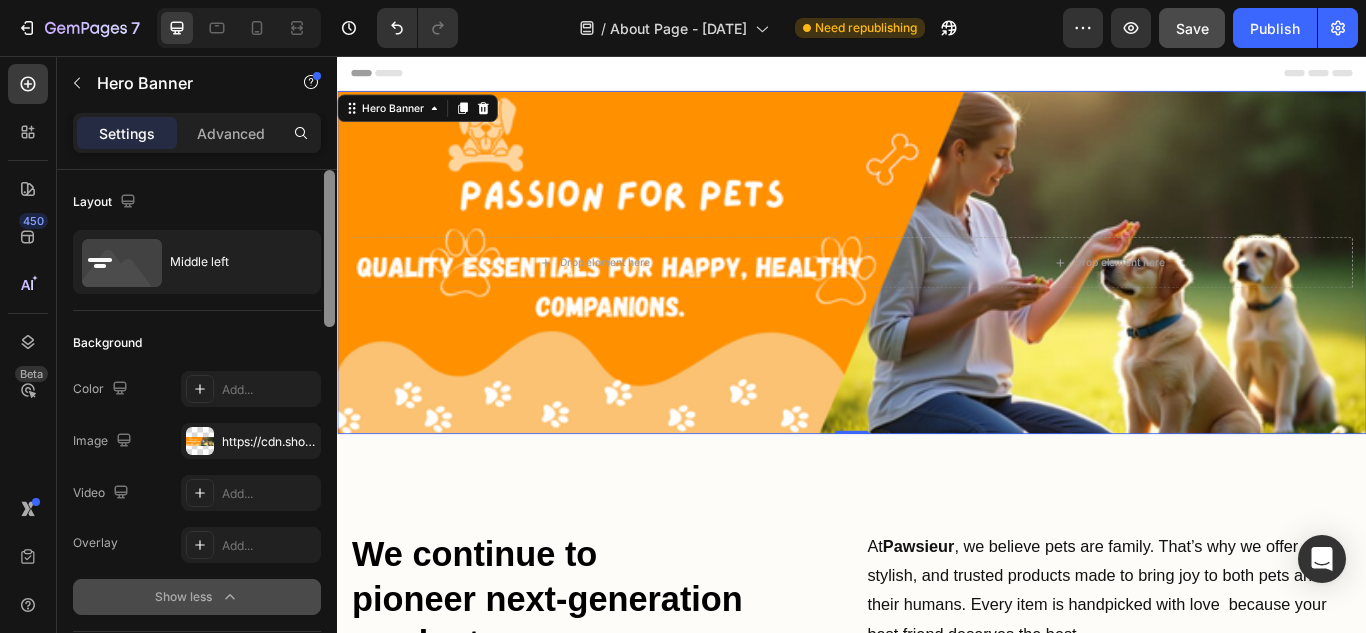 drag, startPoint x: 326, startPoint y: 317, endPoint x: 334, endPoint y: 247, distance: 70.45566 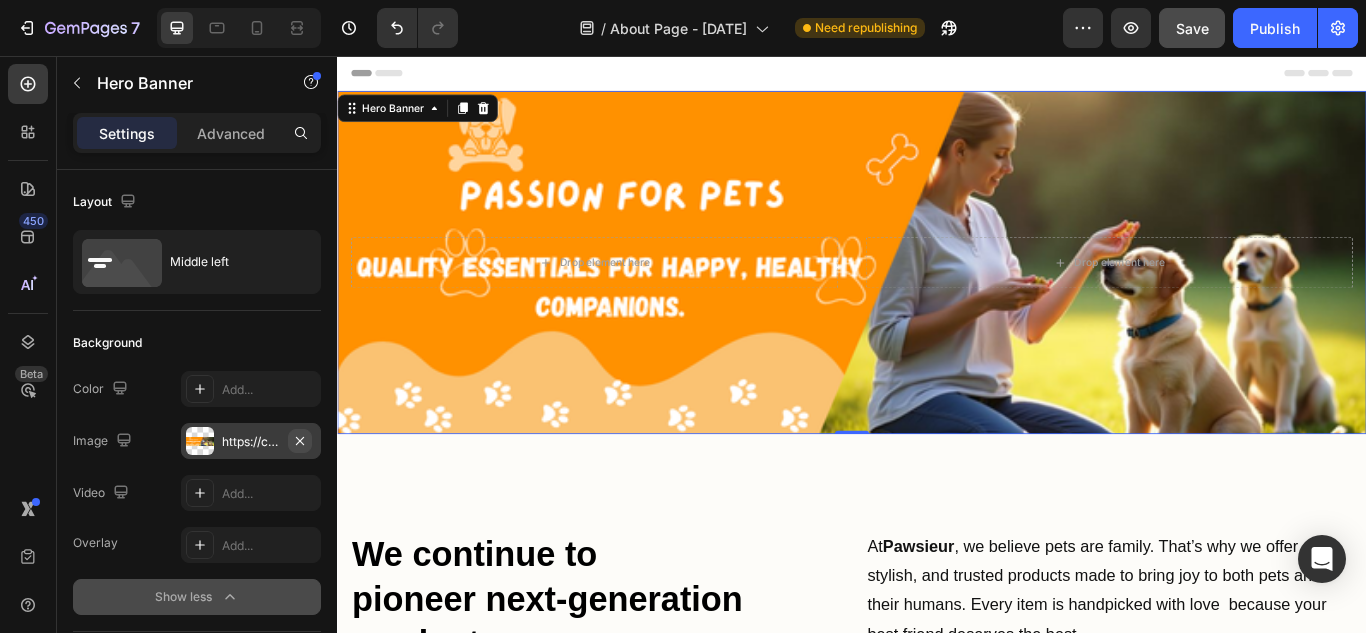 click 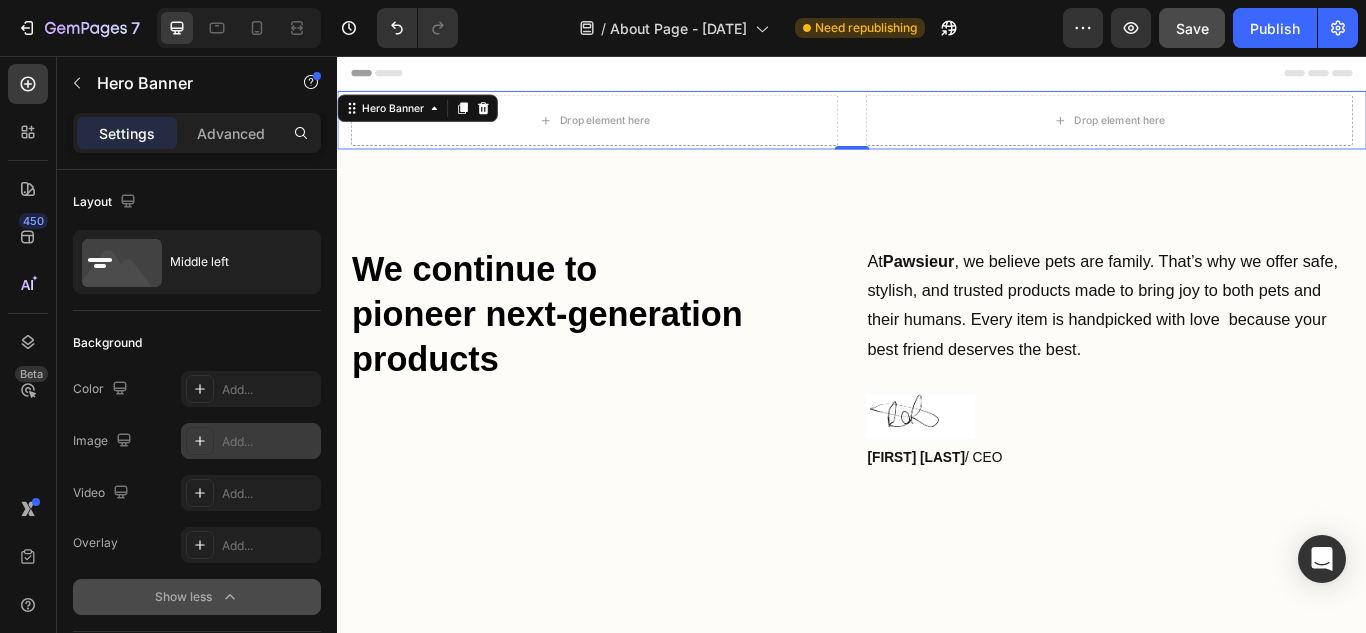 click on "Add..." at bounding box center (269, 442) 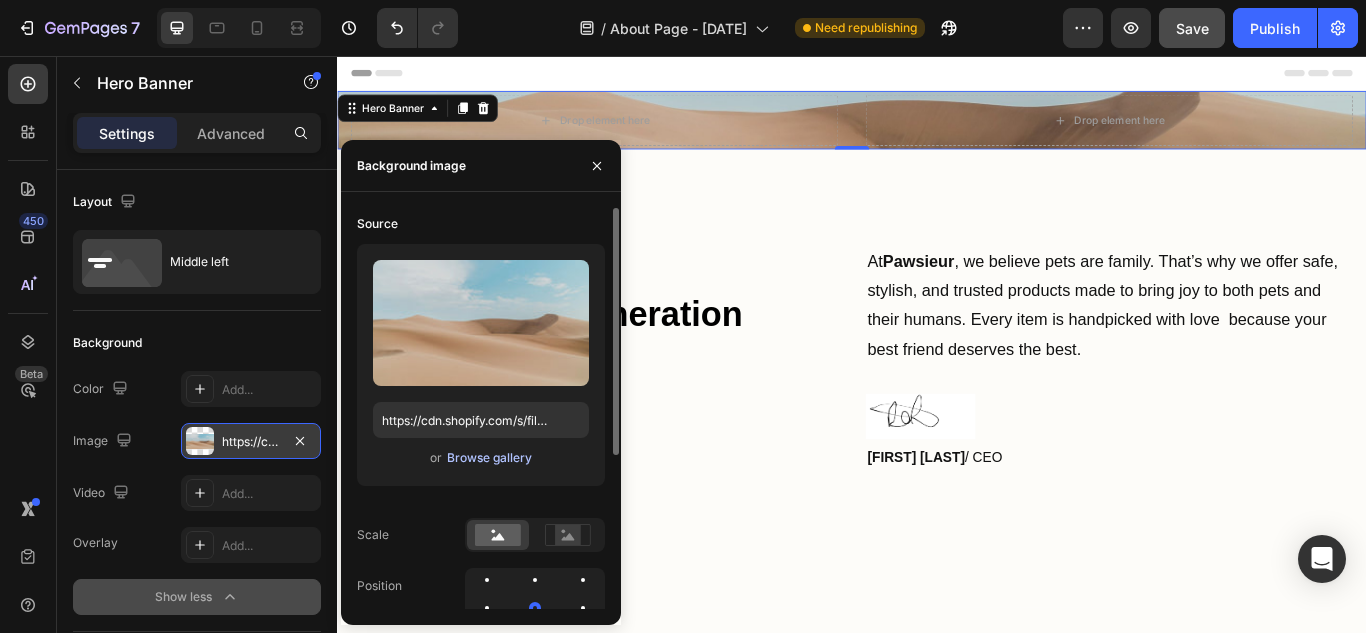 click on "Browse gallery" at bounding box center (489, 458) 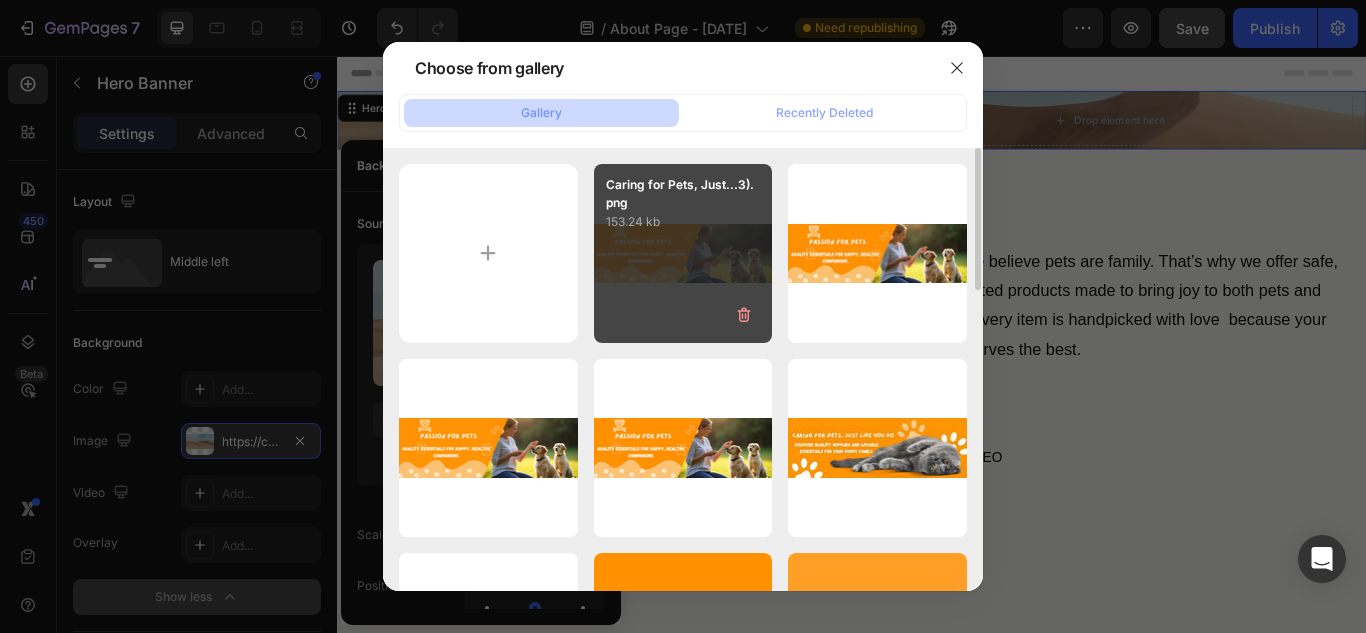 click on "Caring for Pets, Just...3).png 153.24 kb" at bounding box center (683, 253) 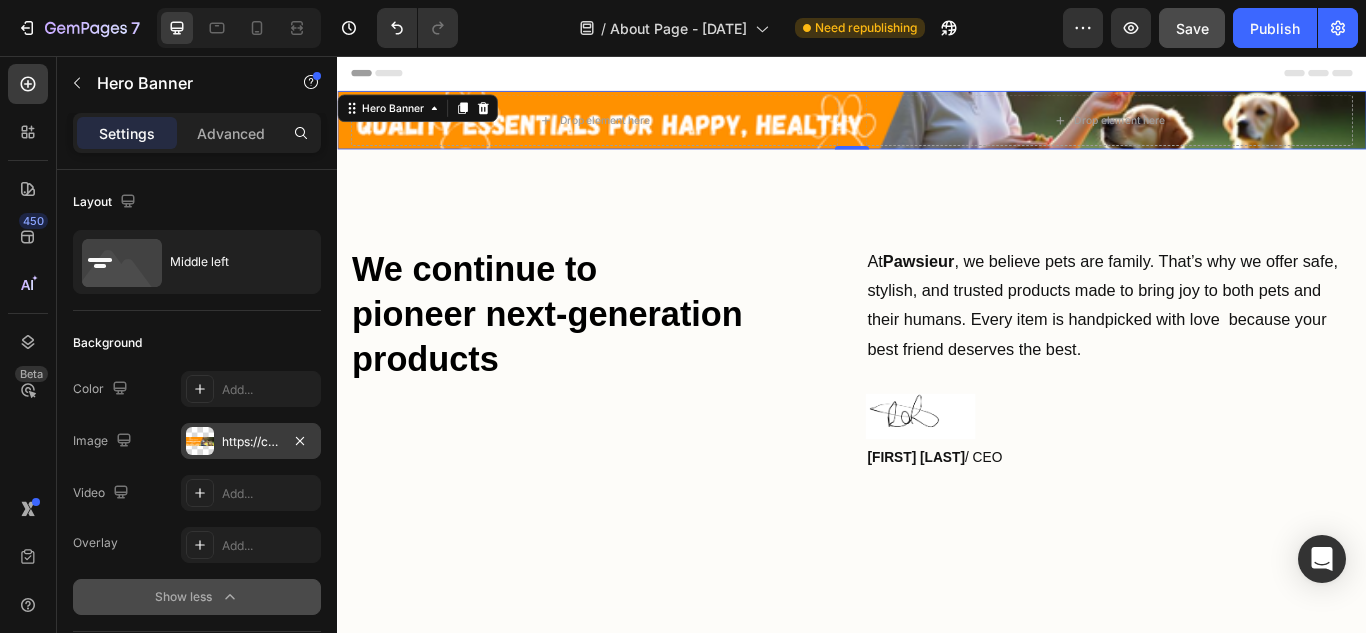 click on "Background" at bounding box center [197, 343] 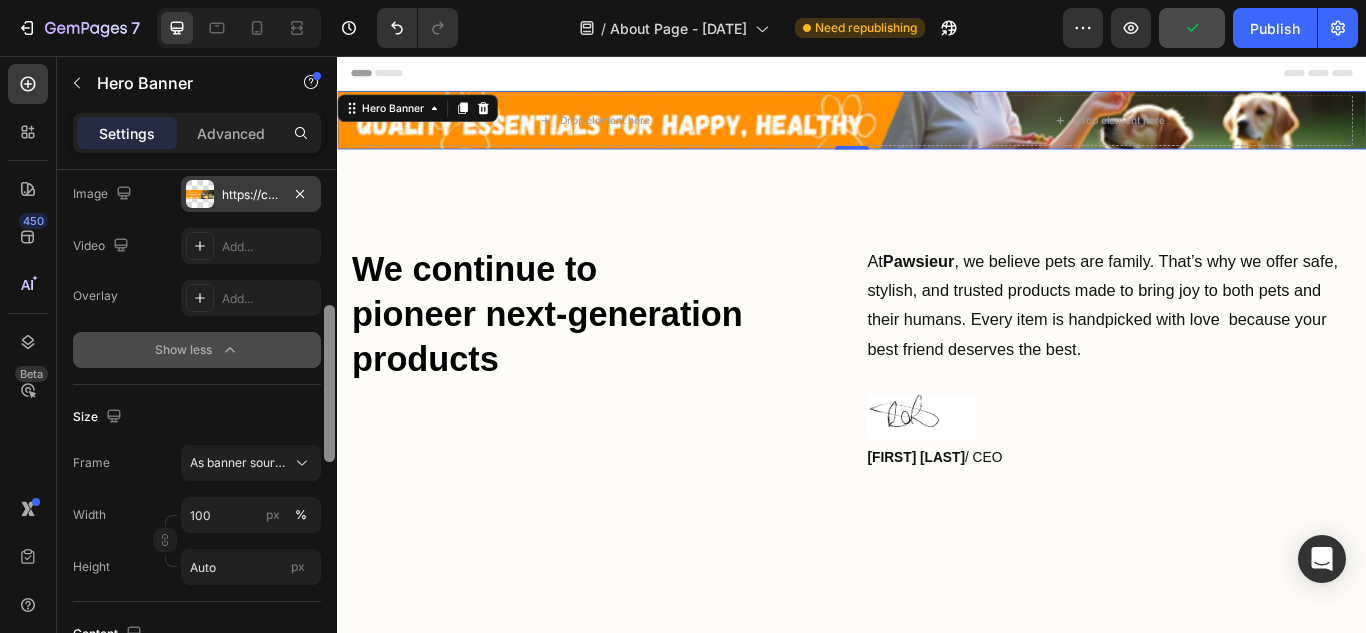 scroll, scrollTop: 356, scrollLeft: 0, axis: vertical 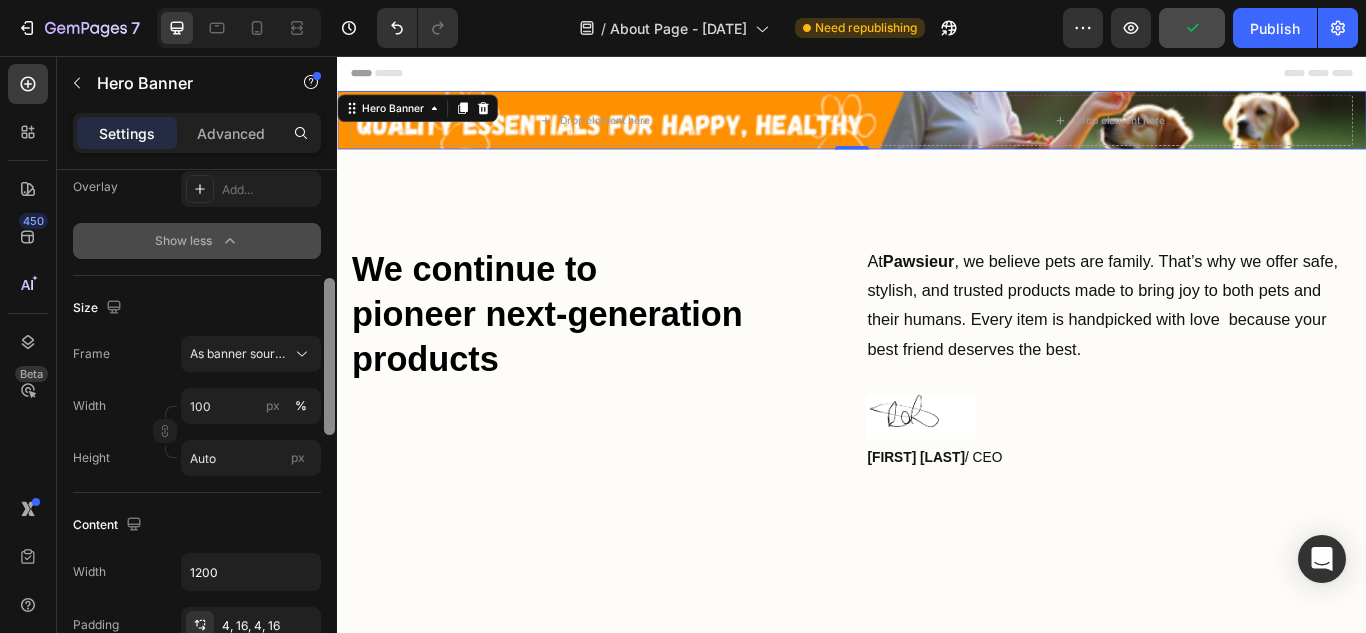 drag, startPoint x: 326, startPoint y: 311, endPoint x: 327, endPoint y: 419, distance: 108.00463 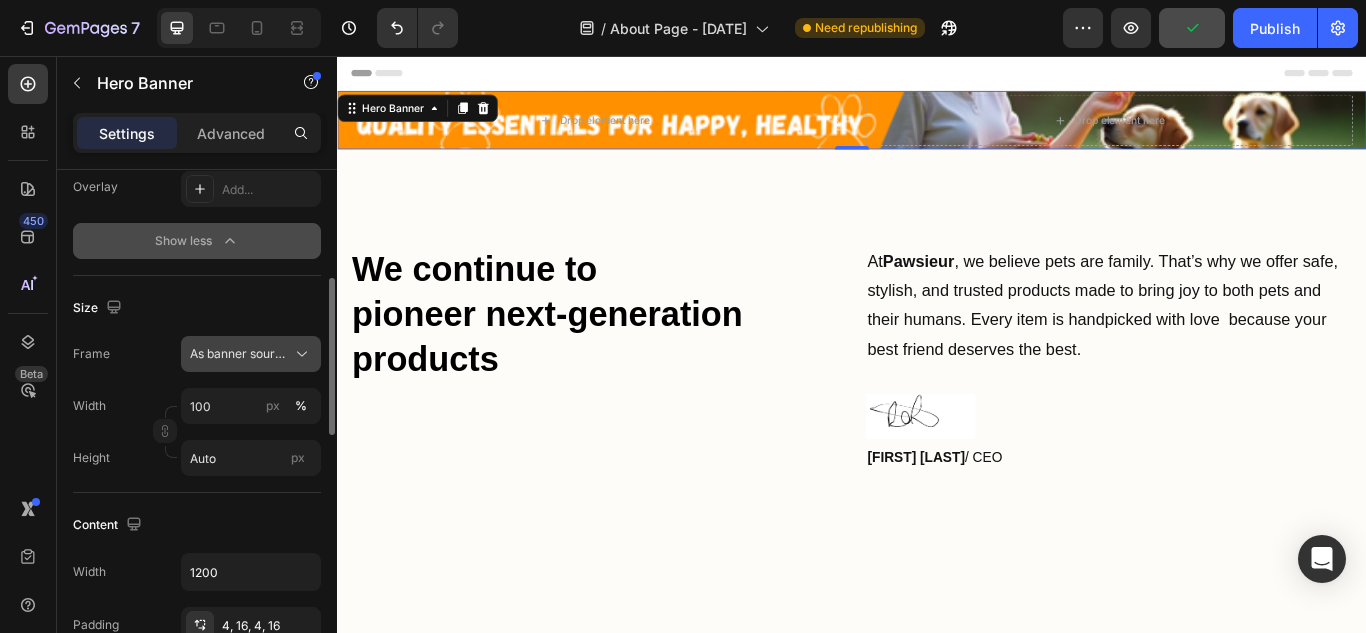 click 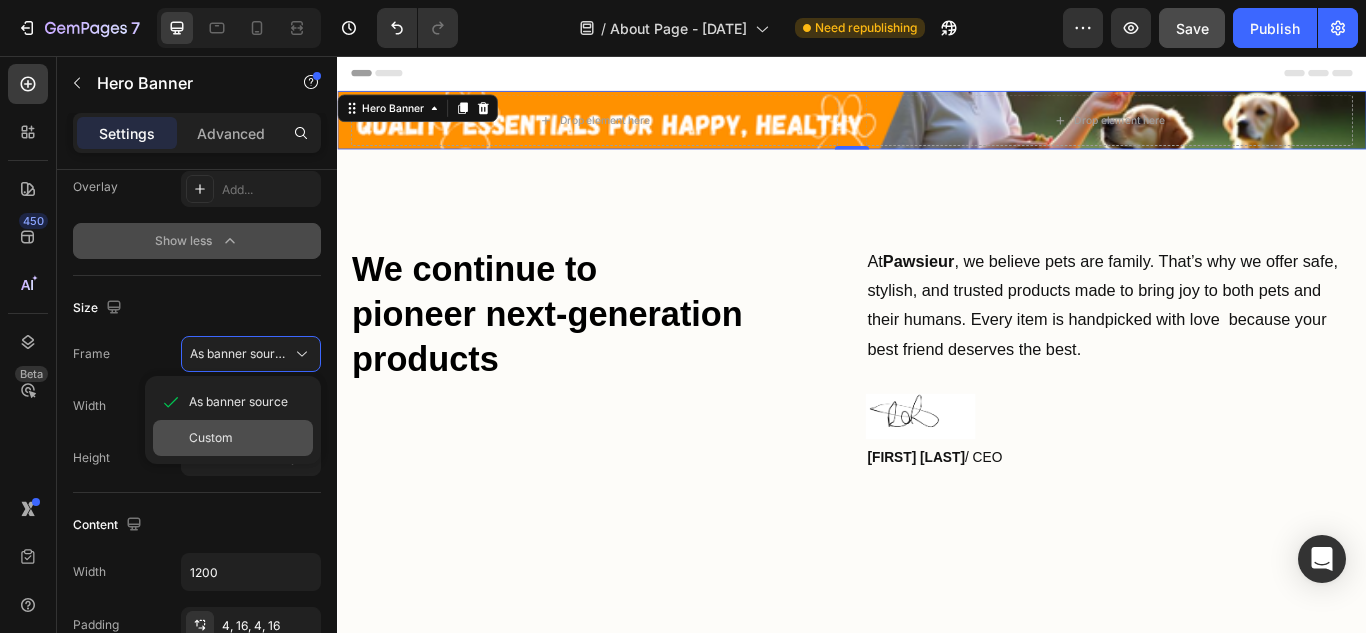click on "Custom" at bounding box center (247, 438) 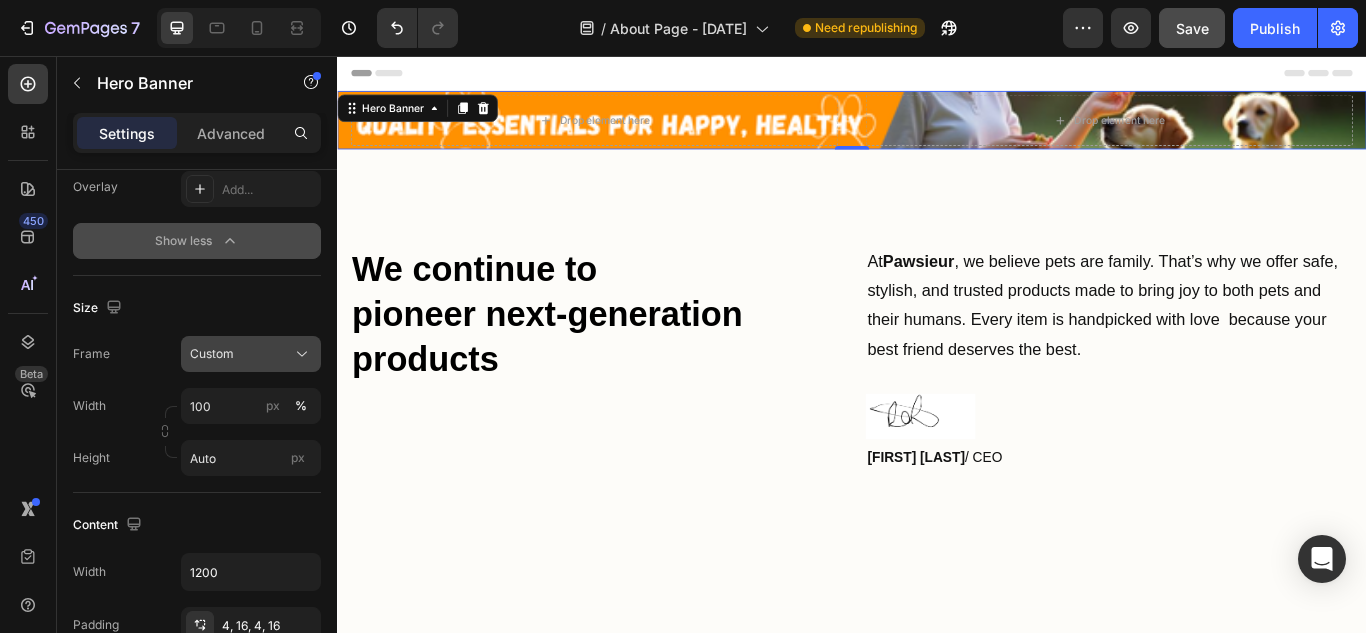 click on "Custom" 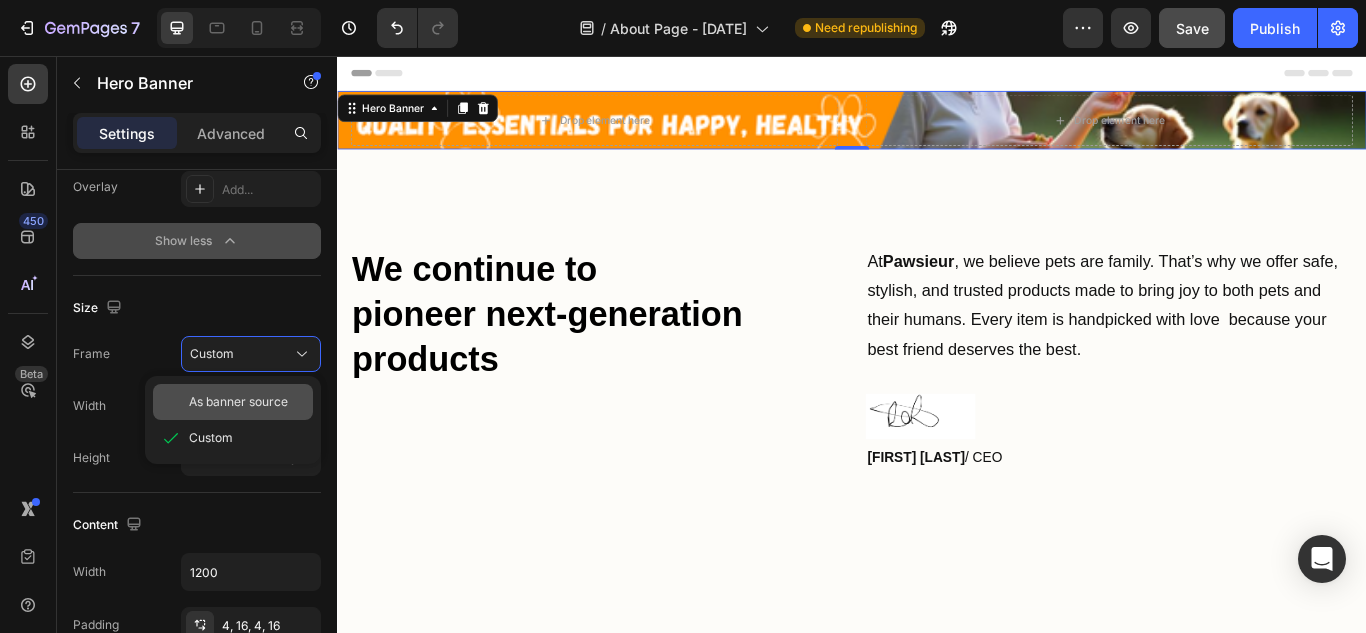 click on "As banner source" at bounding box center (238, 402) 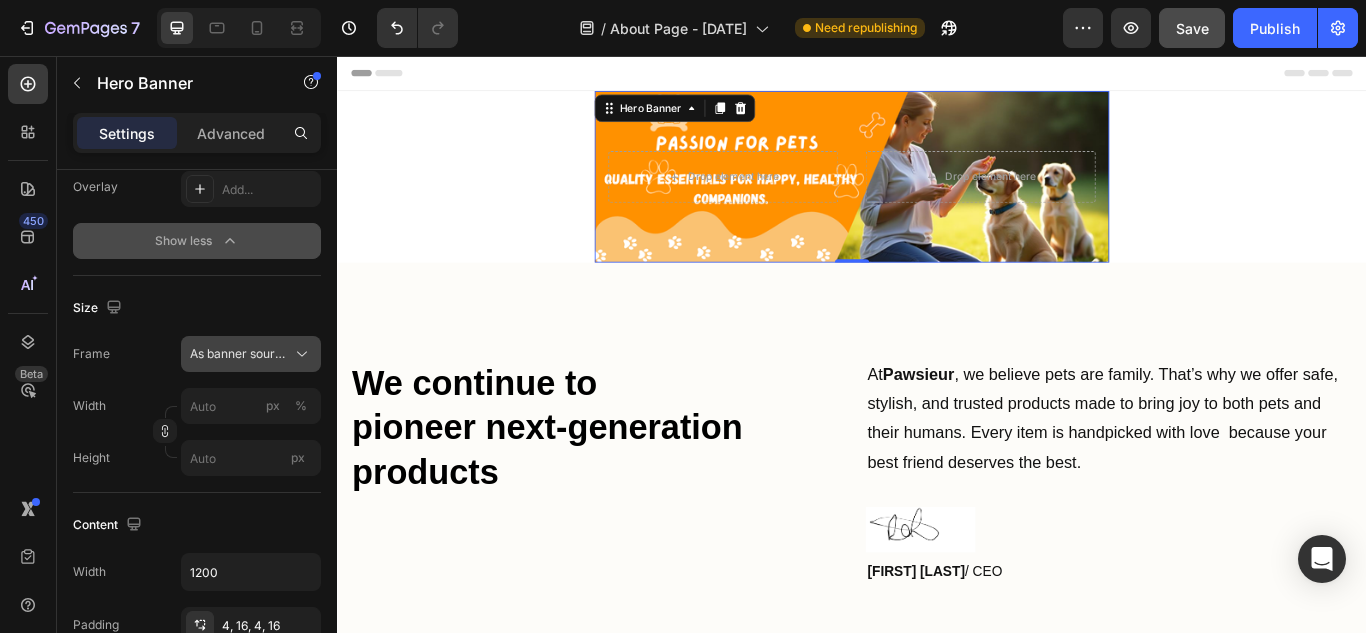 click on "As banner source" at bounding box center [239, 354] 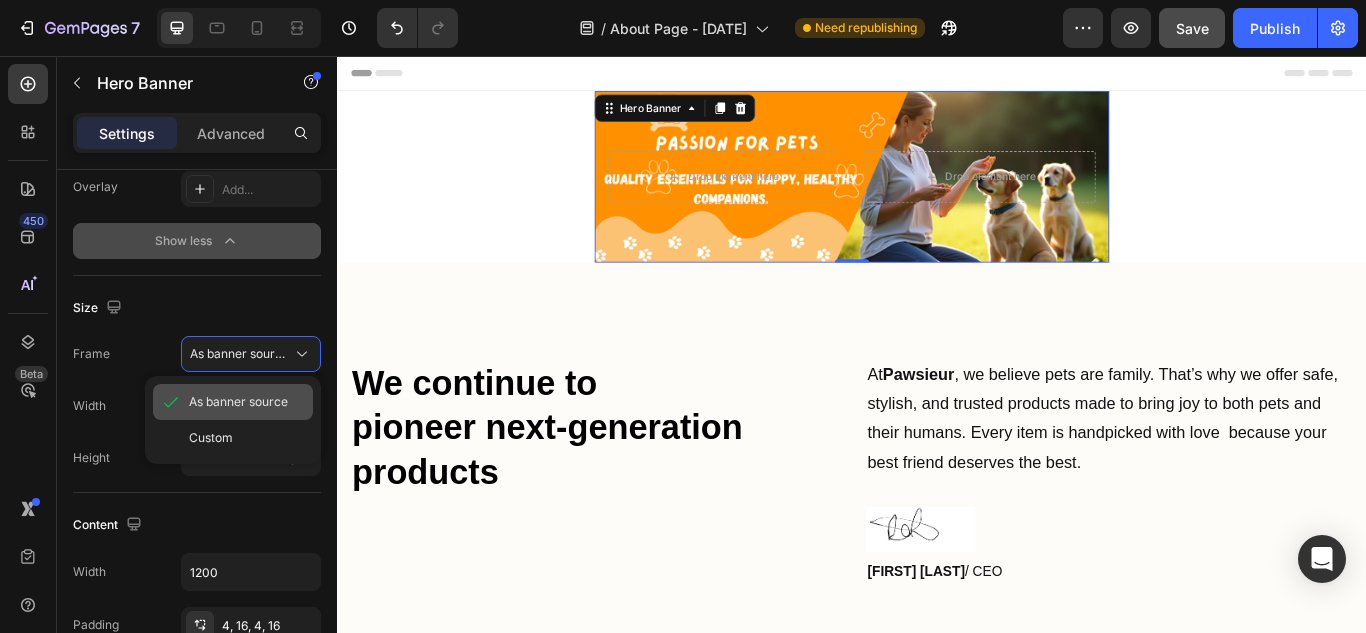 click on "As banner source" at bounding box center (238, 402) 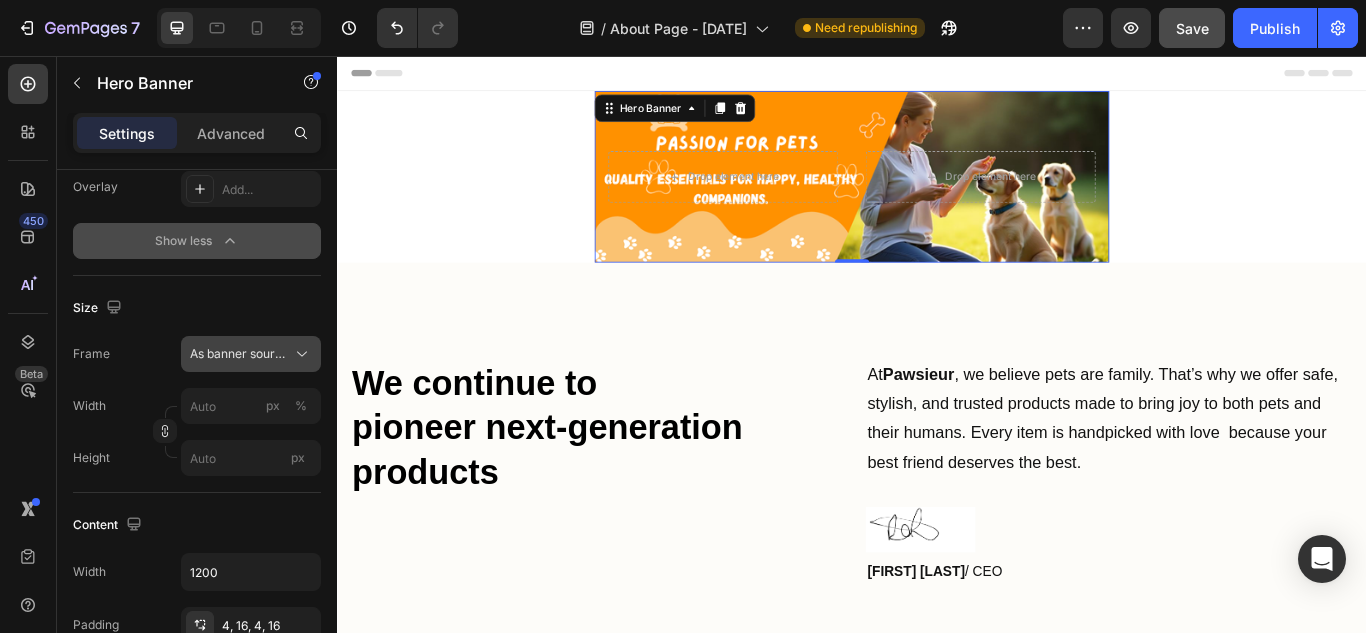 click on "As banner source" at bounding box center (239, 354) 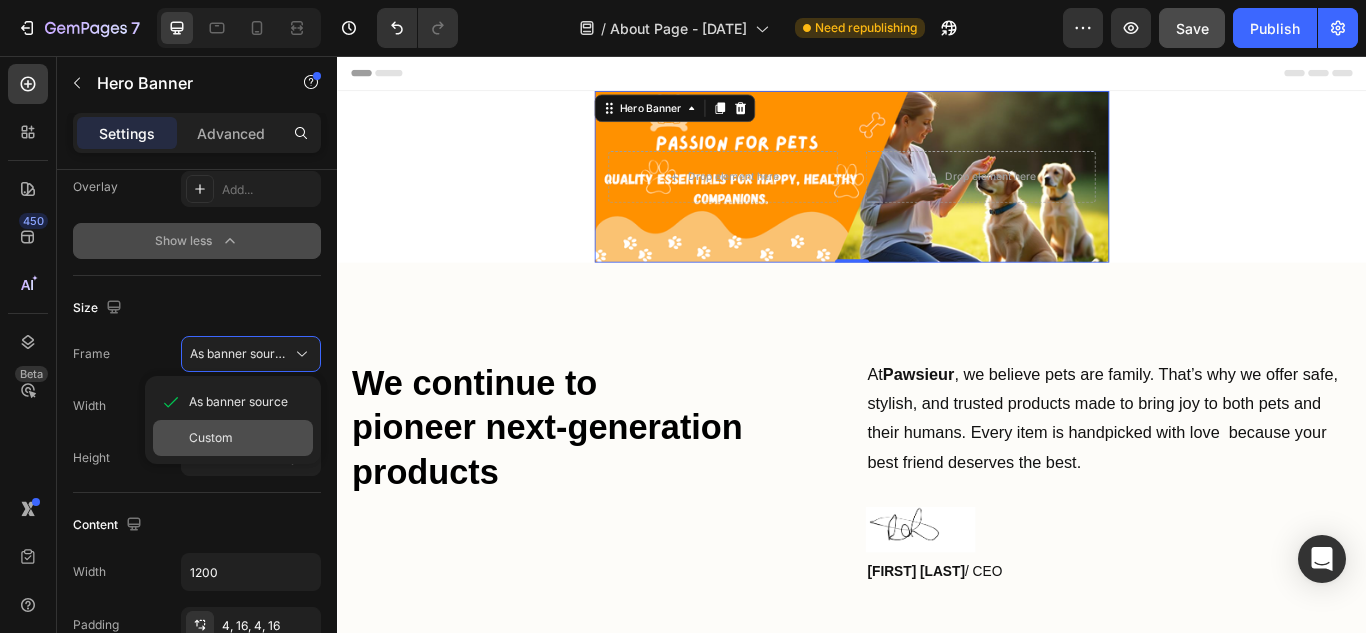 click on "Custom" at bounding box center [211, 438] 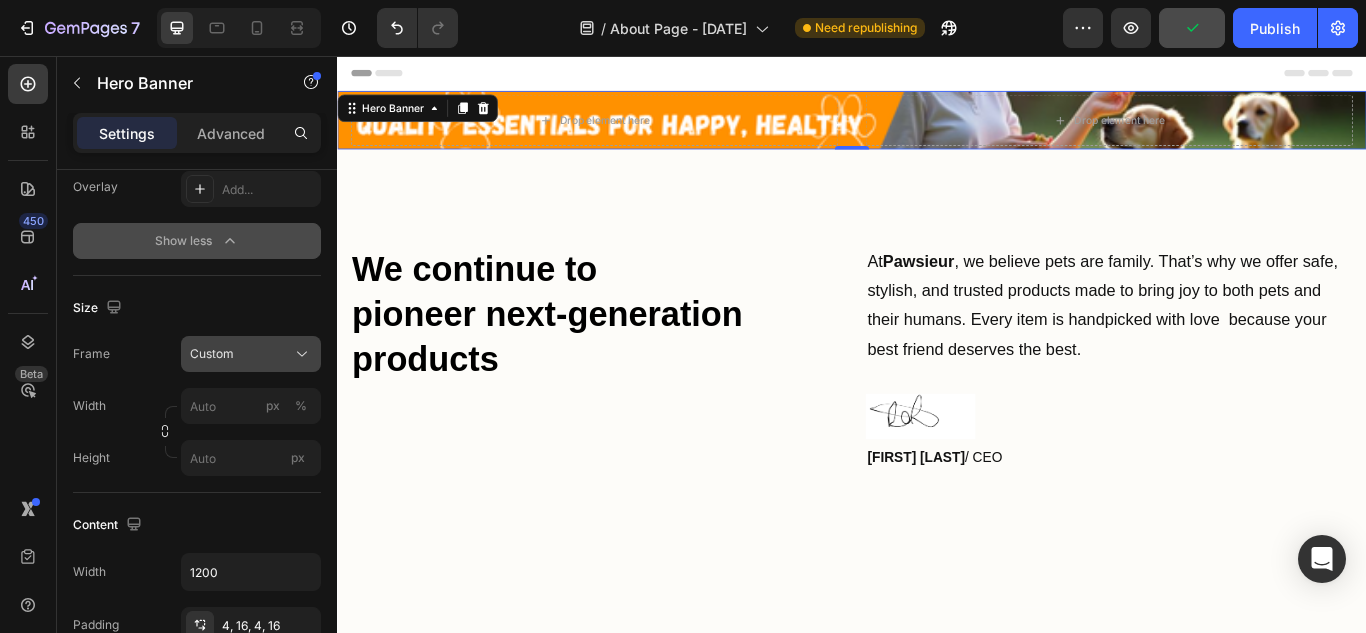 click on "Custom" 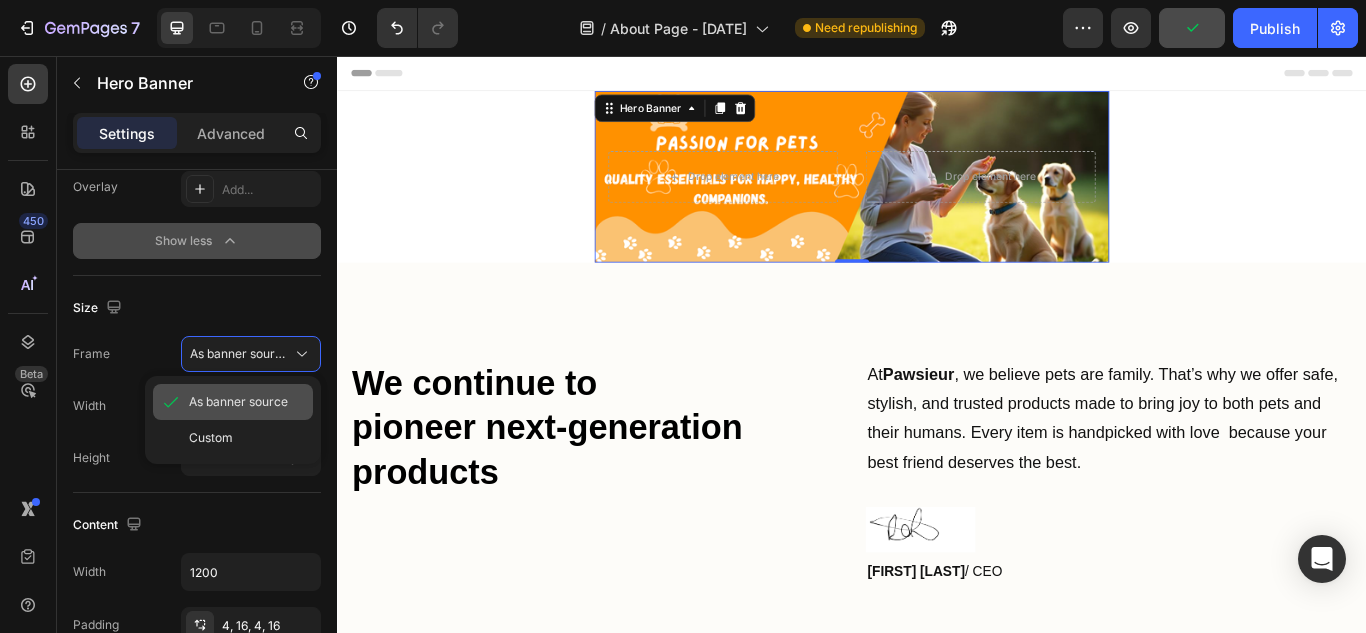 click on "As banner source" 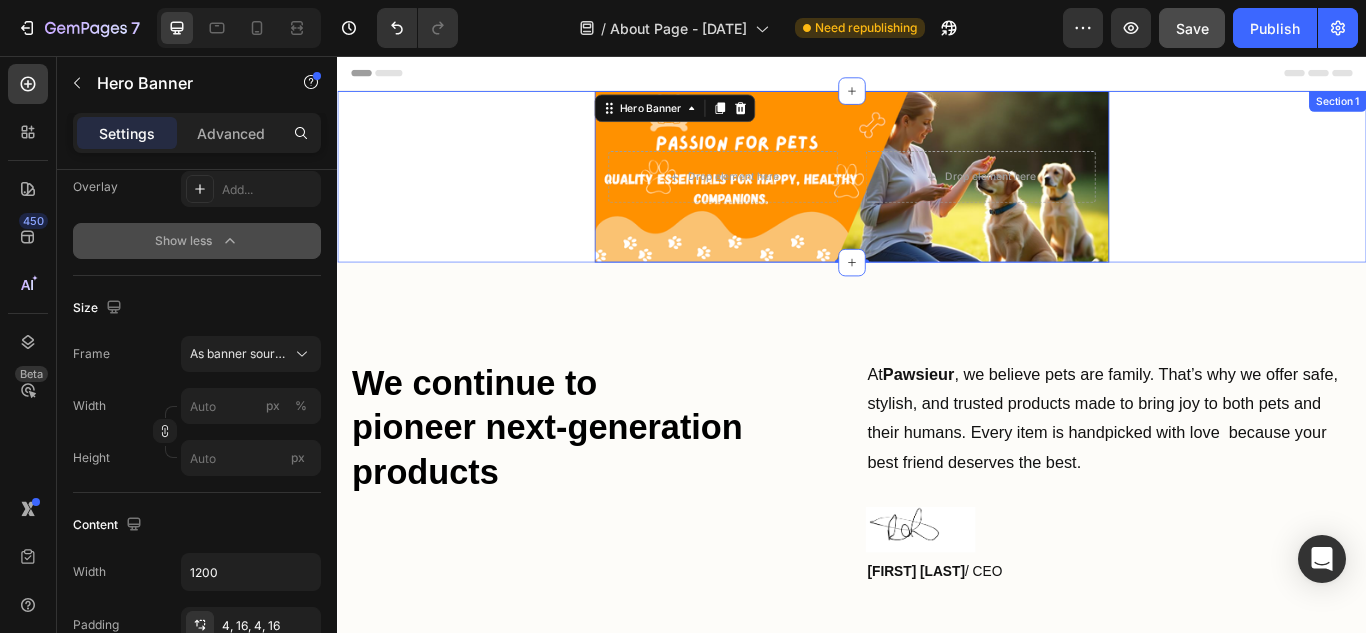 click on "Drop element here
Drop element here Hero Banner   0" at bounding box center (937, 197) 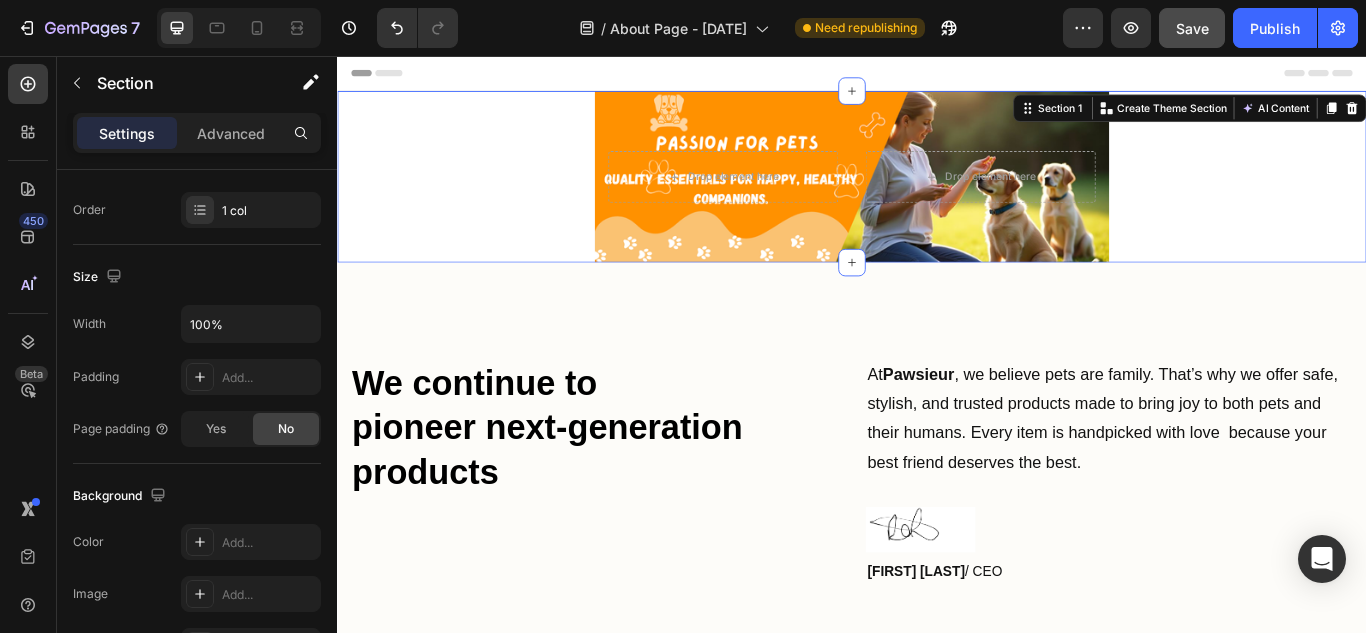 scroll, scrollTop: 0, scrollLeft: 0, axis: both 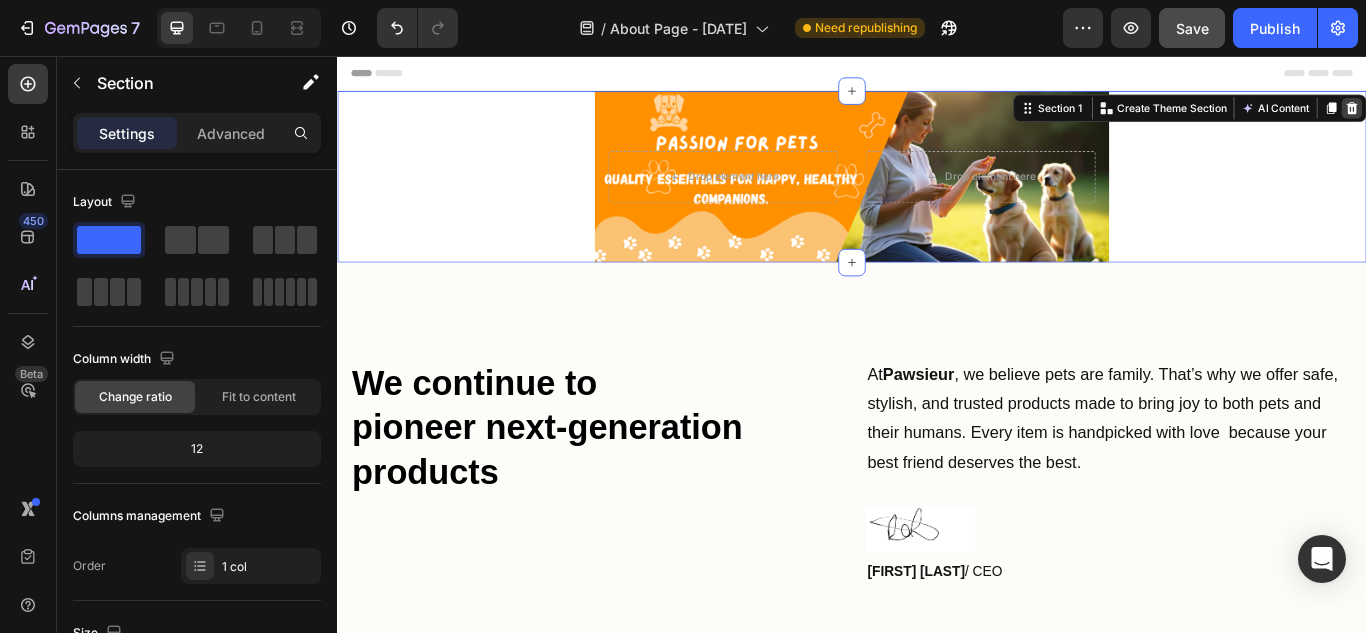 click 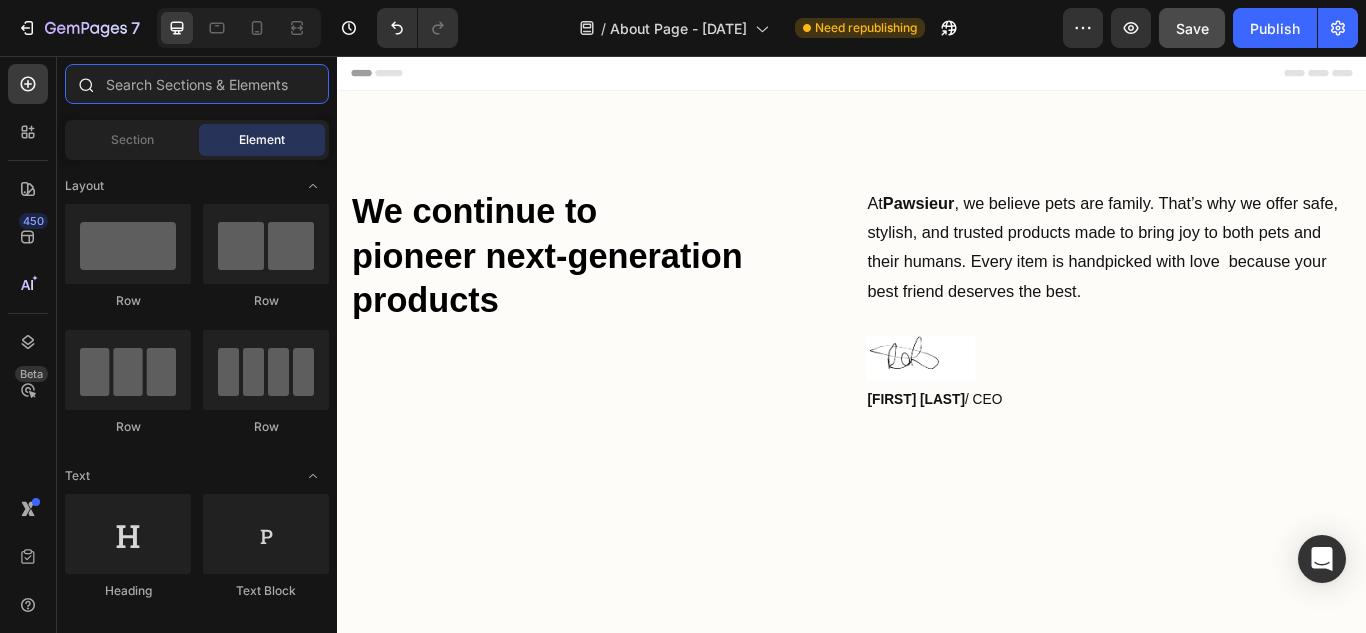 click at bounding box center [197, 84] 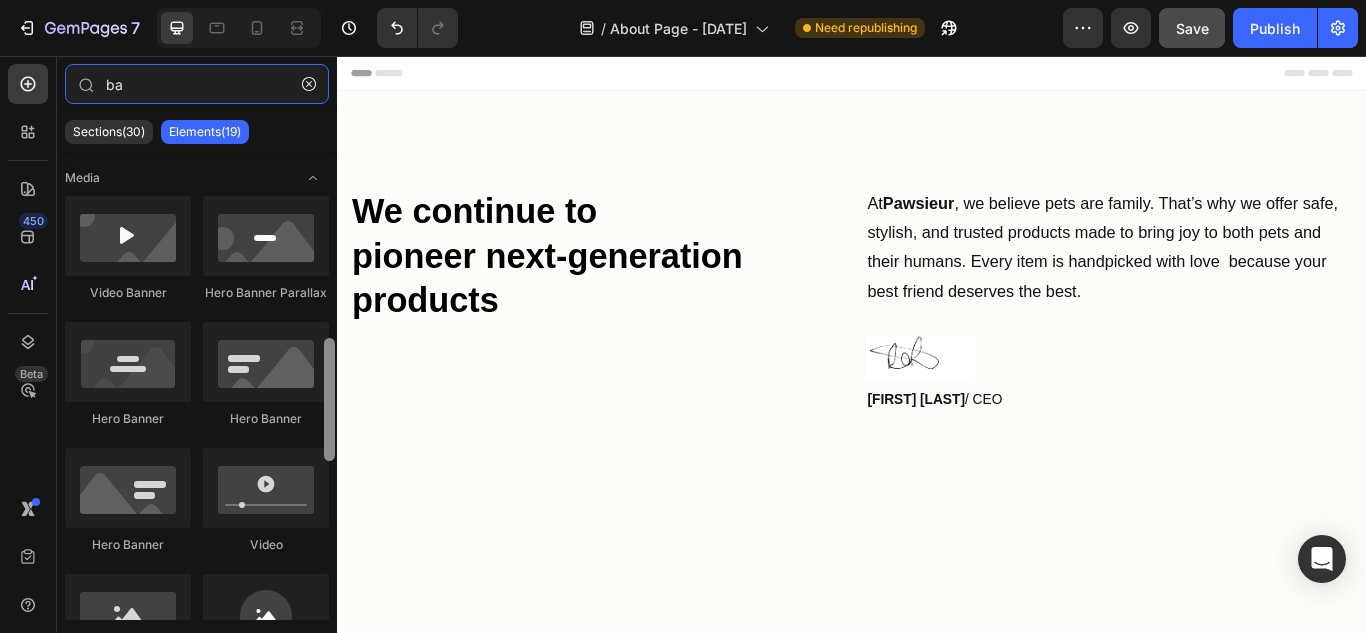 scroll, scrollTop: 181, scrollLeft: 0, axis: vertical 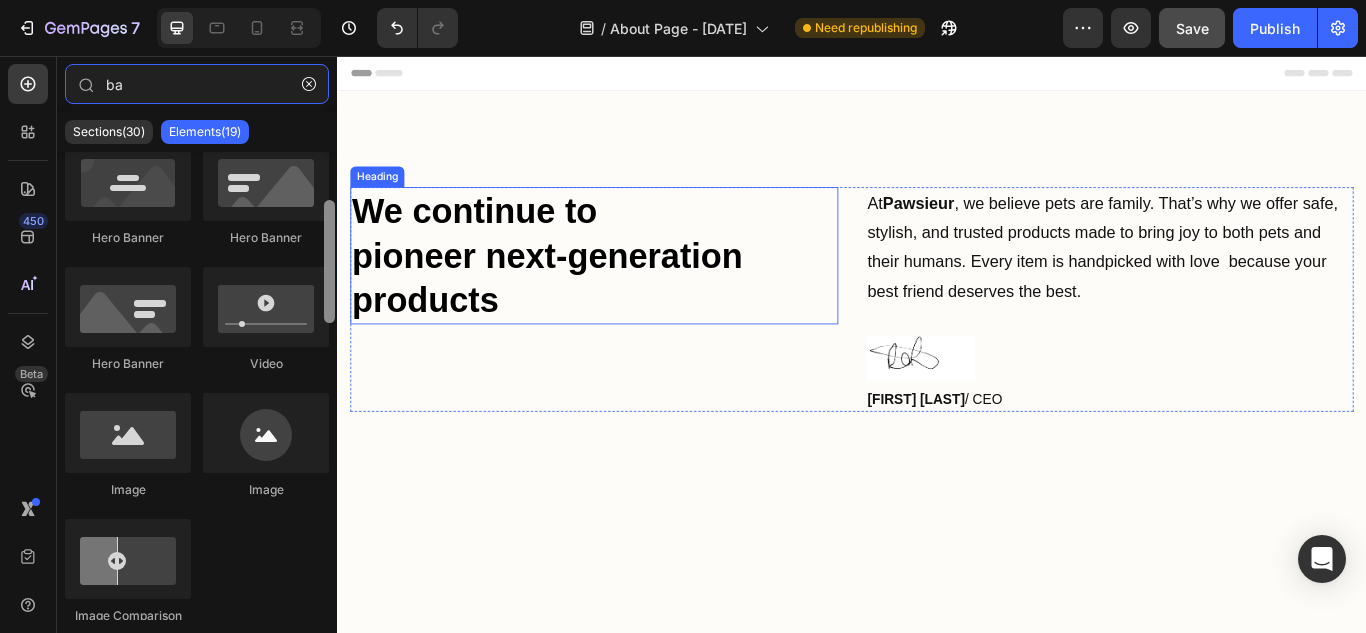 drag, startPoint x: 663, startPoint y: 226, endPoint x: 342, endPoint y: 243, distance: 321.44983 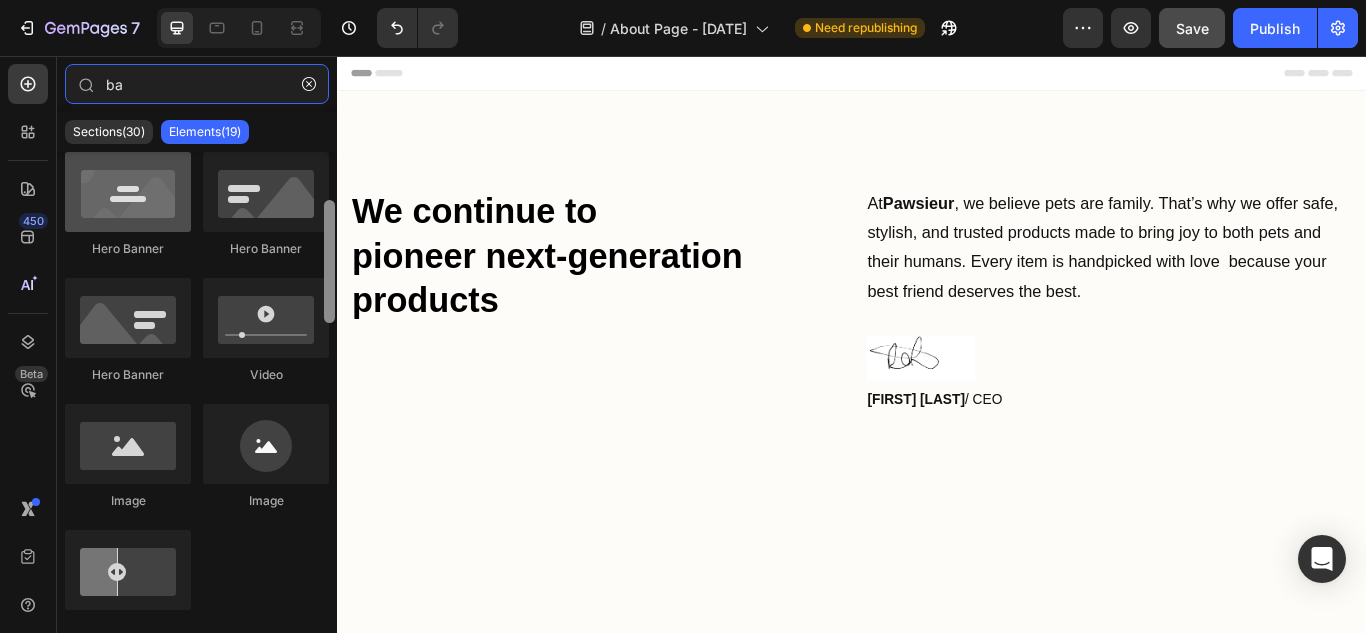 scroll, scrollTop: 166, scrollLeft: 0, axis: vertical 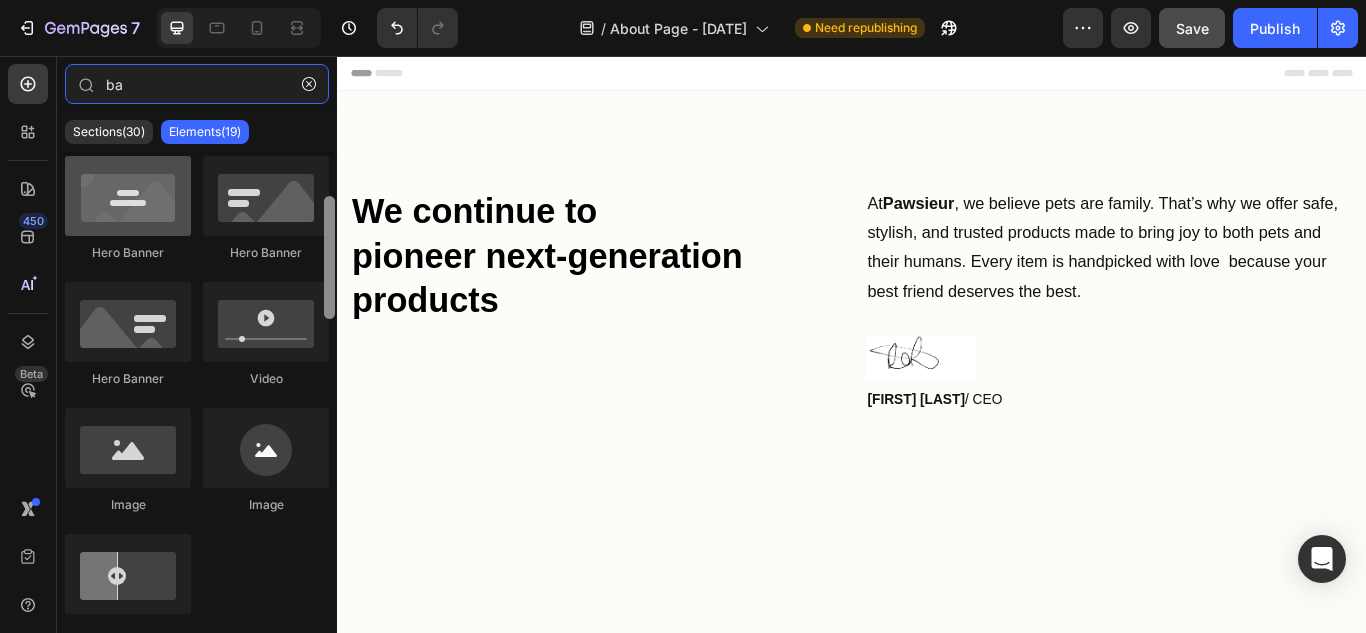 type on "ba" 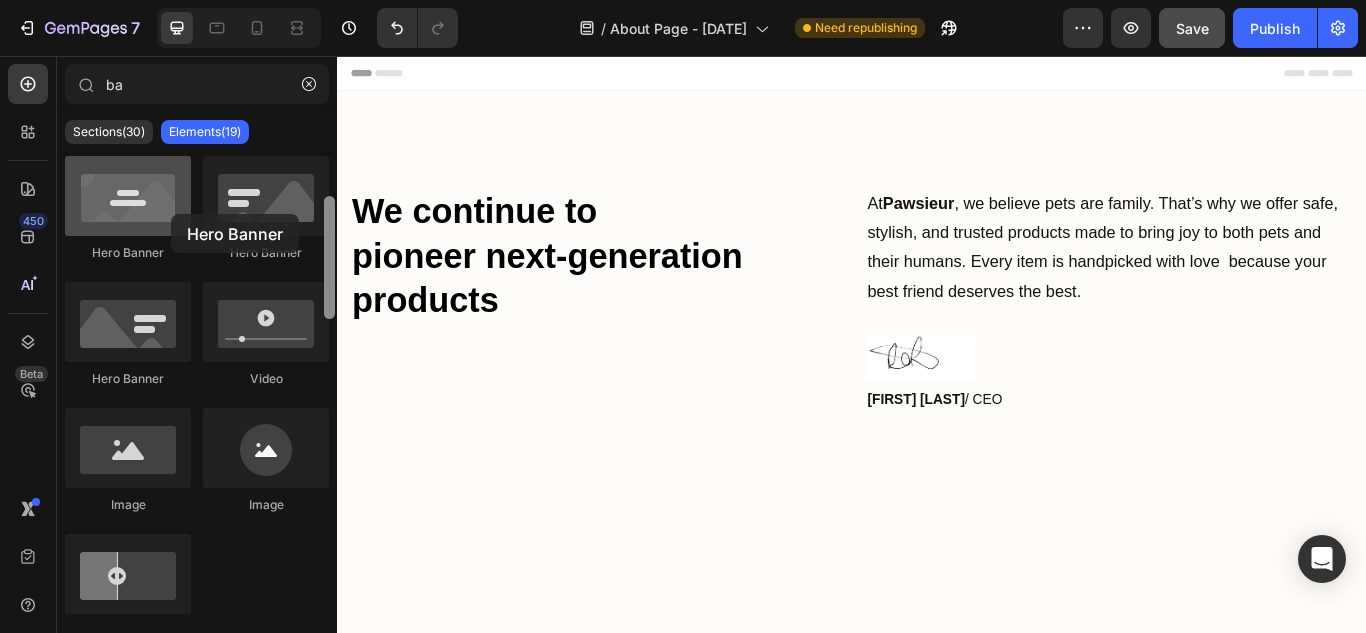 click at bounding box center [128, 196] 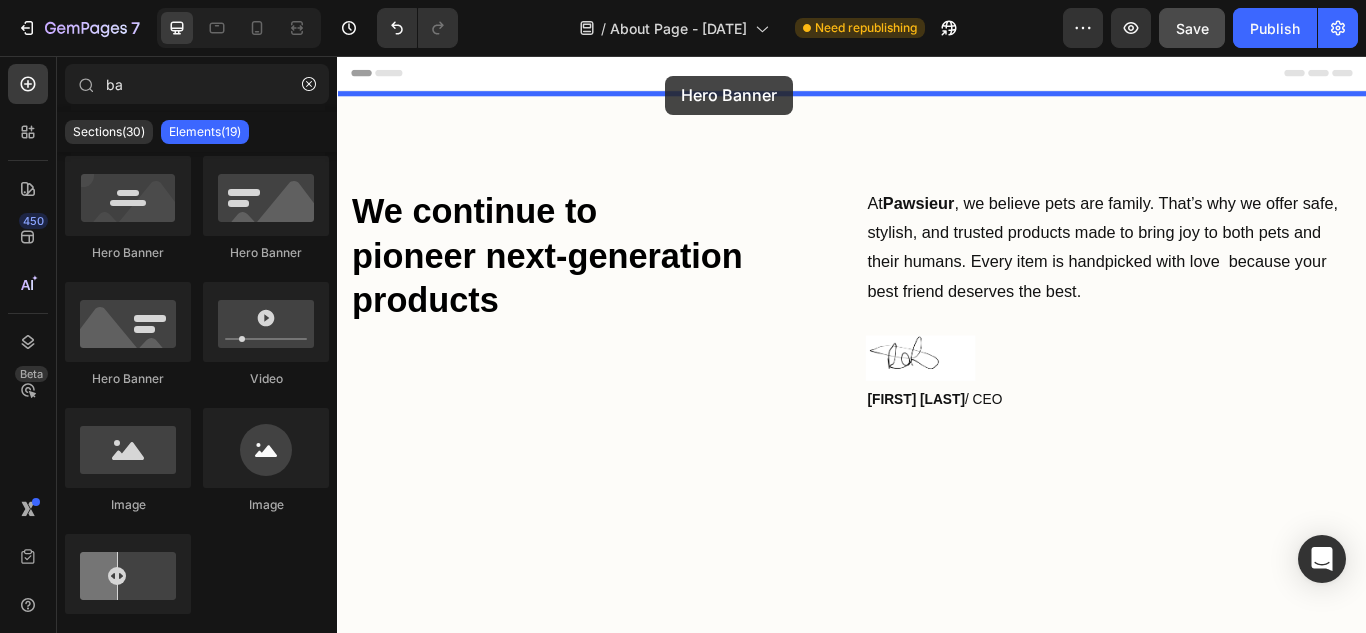 drag, startPoint x: 508, startPoint y: 270, endPoint x: 718, endPoint y: 79, distance: 283.86792 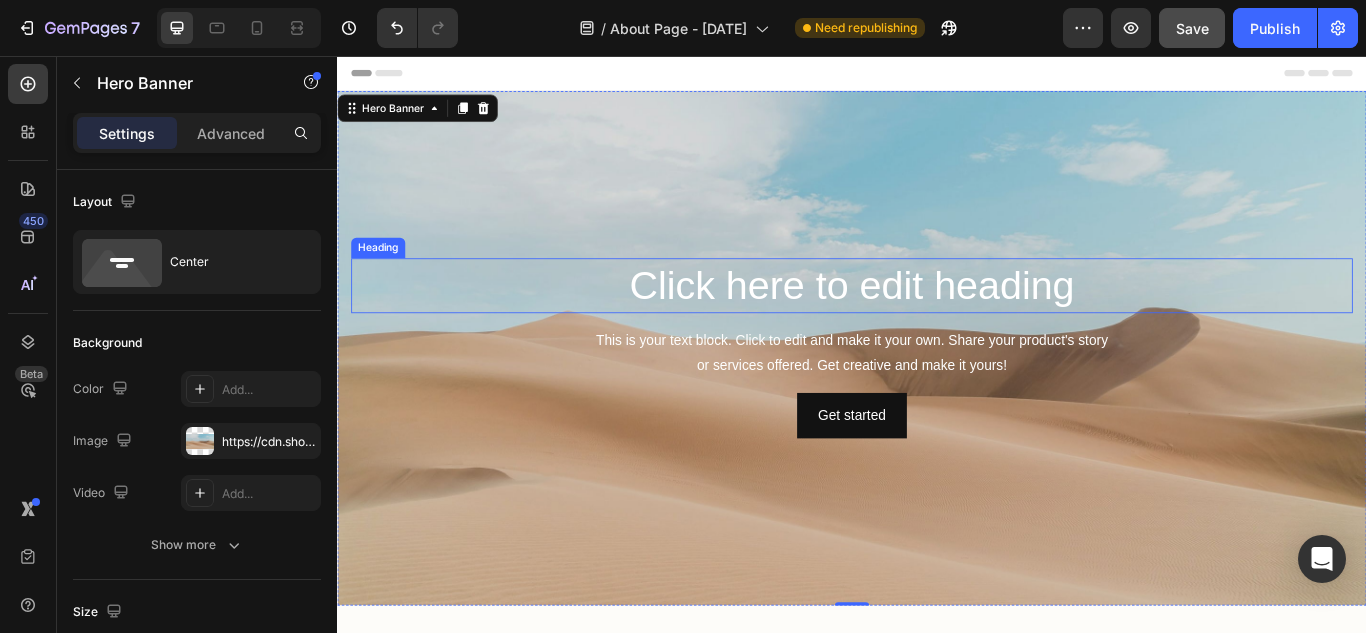 click on "Click here to edit heading" at bounding box center (937, 324) 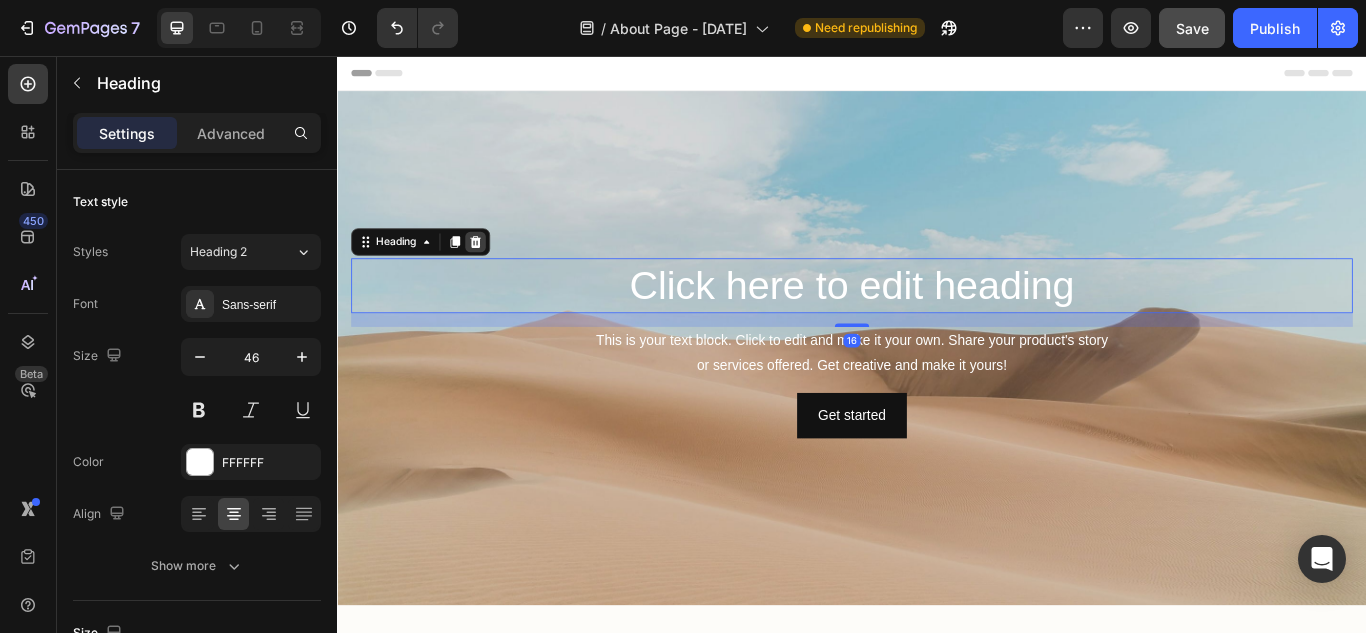 click at bounding box center (498, 273) 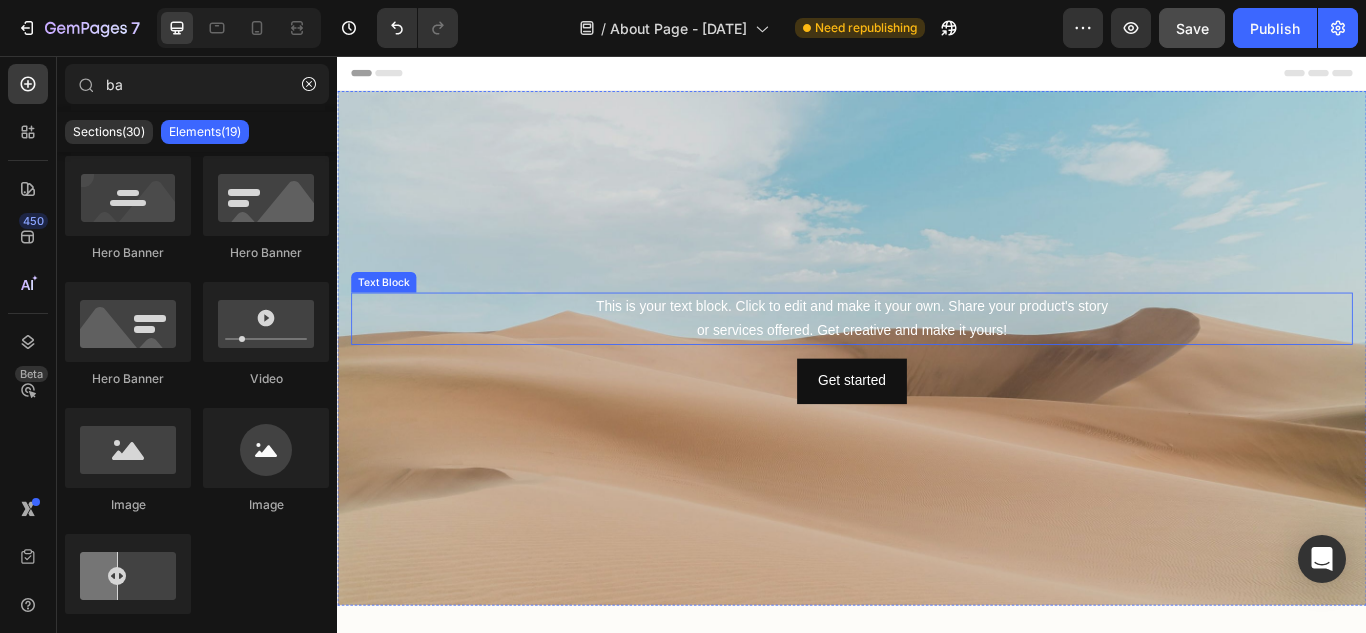 click on "This is your text block. Click to edit and make it your own. Share your product's story                   or services offered. Get creative and make it yours!" at bounding box center [937, 363] 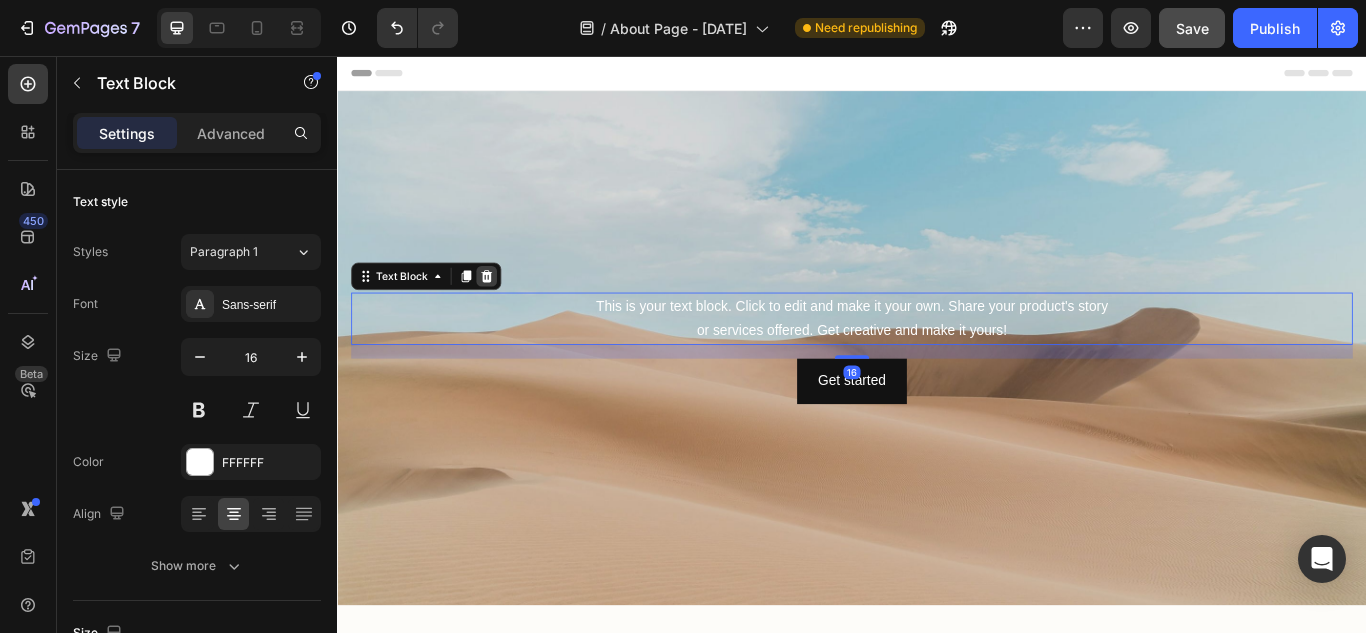 click 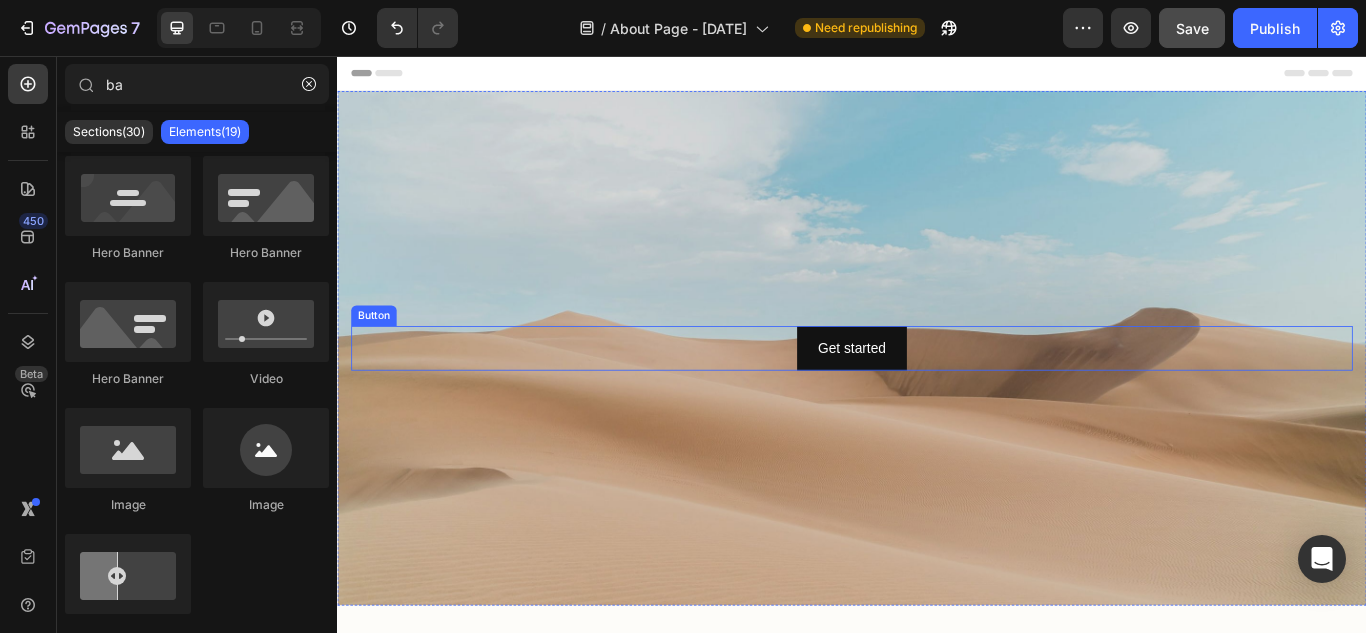 click on "Get started Button" at bounding box center (937, 397) 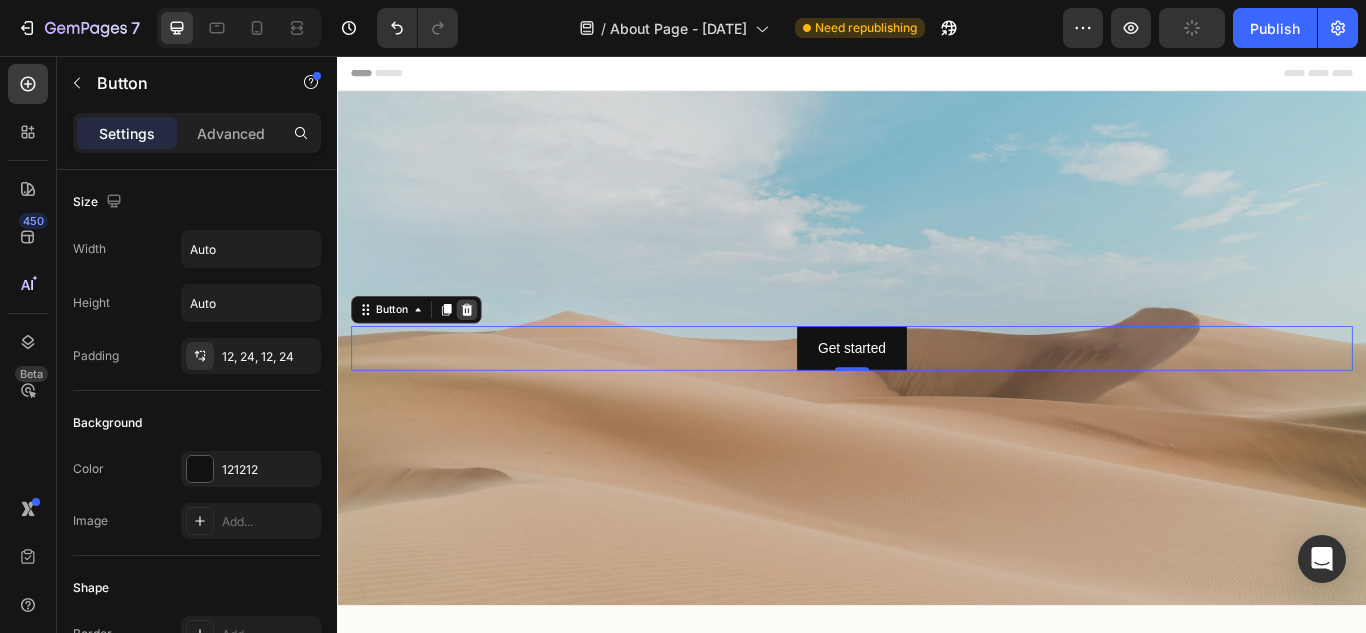 click 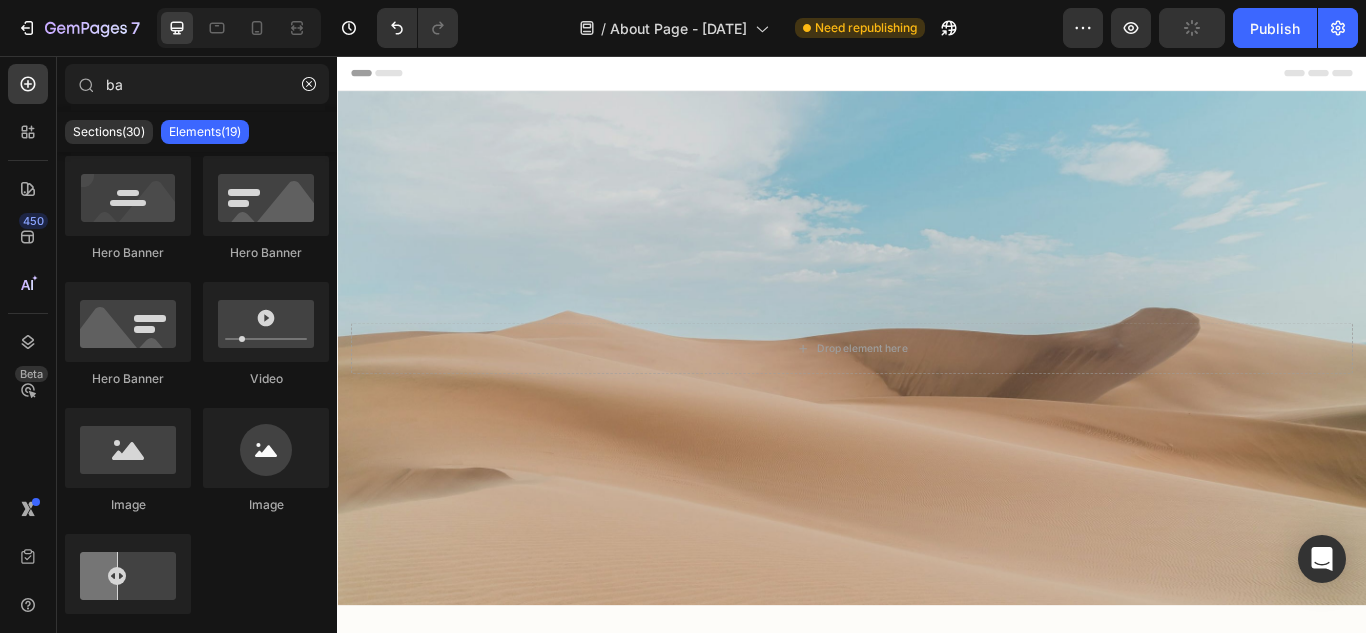 scroll, scrollTop: 0, scrollLeft: 0, axis: both 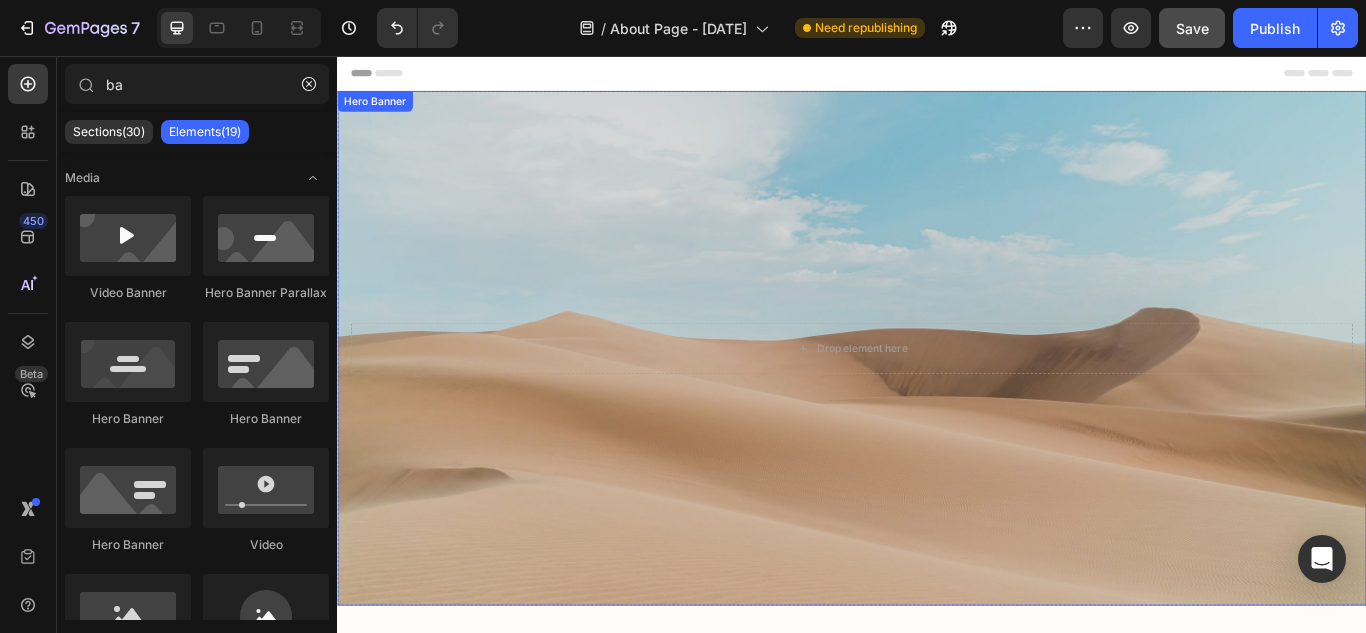 click at bounding box center (937, 397) 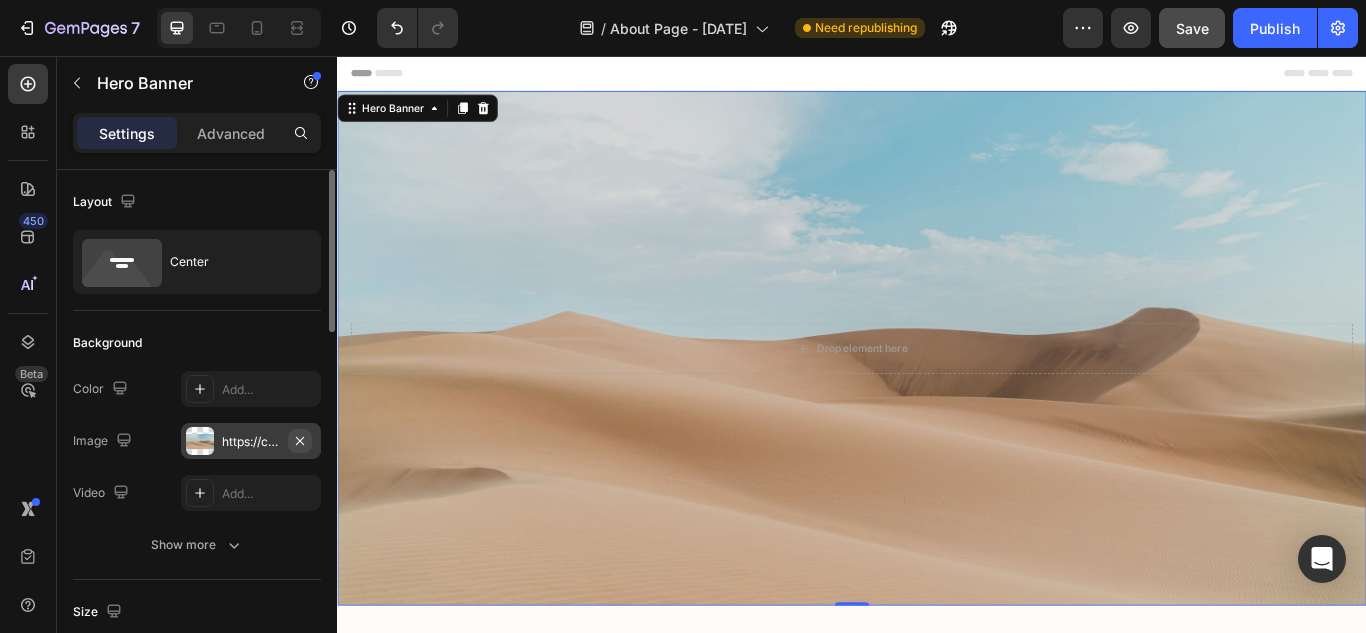 click 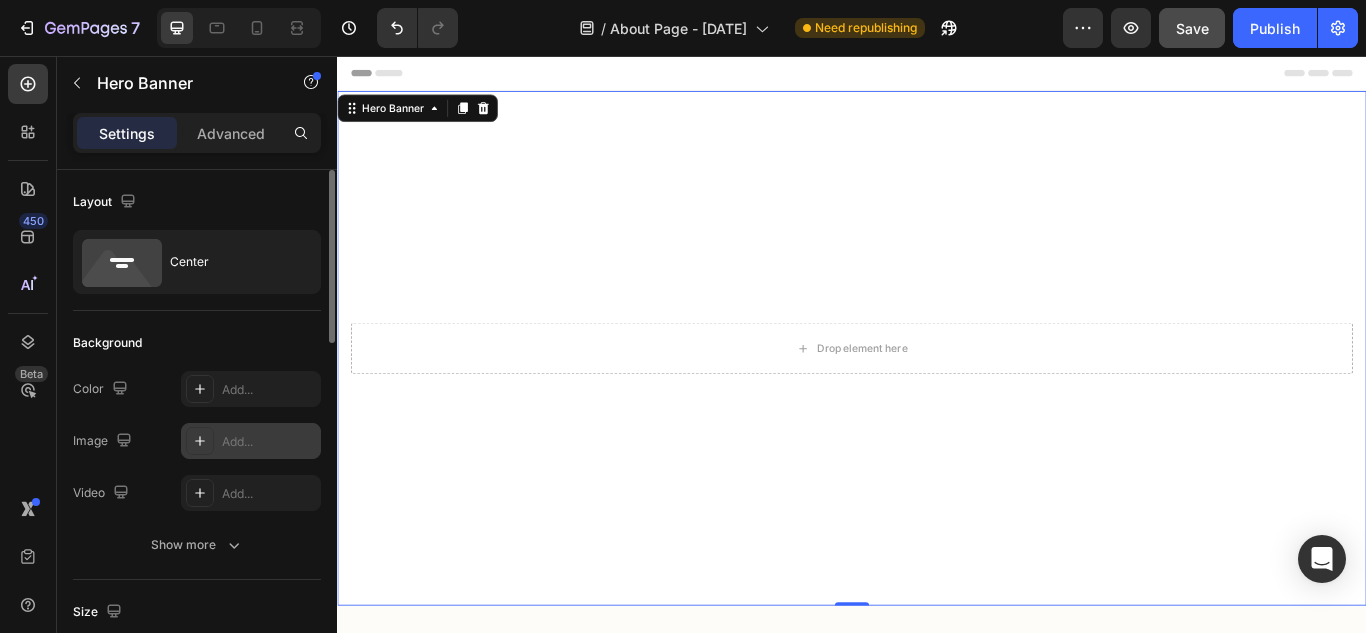 click on "Add..." at bounding box center [269, 442] 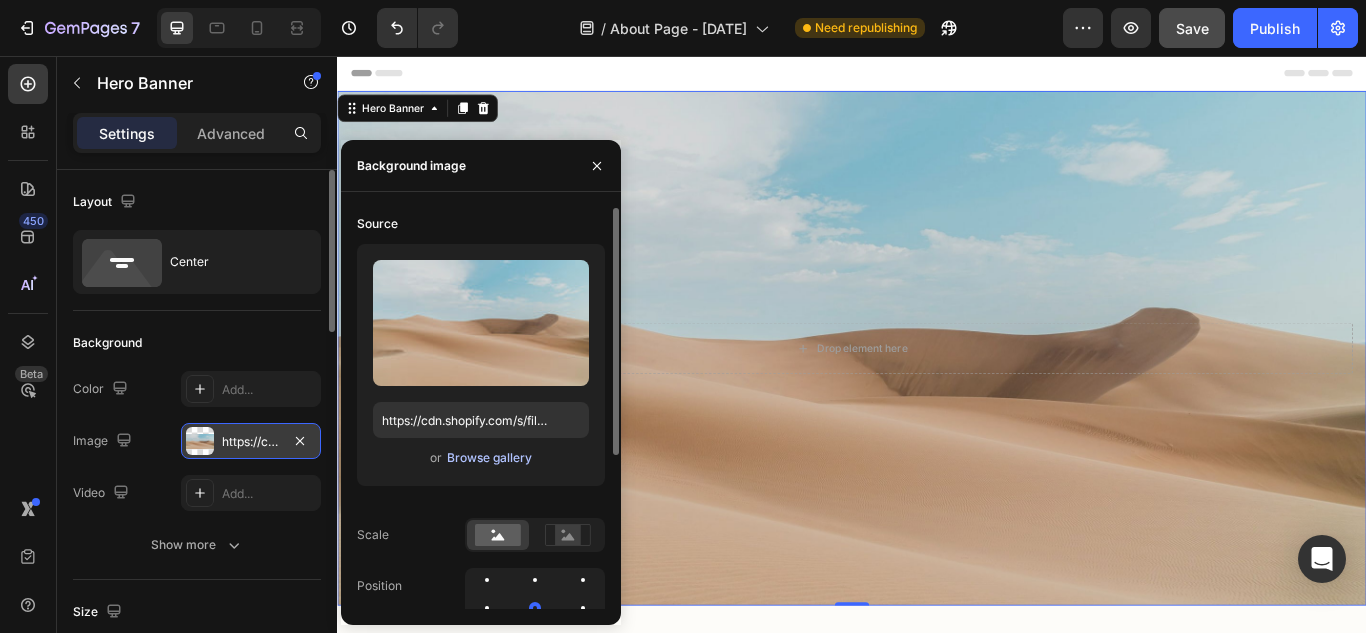 click on "Browse gallery" at bounding box center [489, 458] 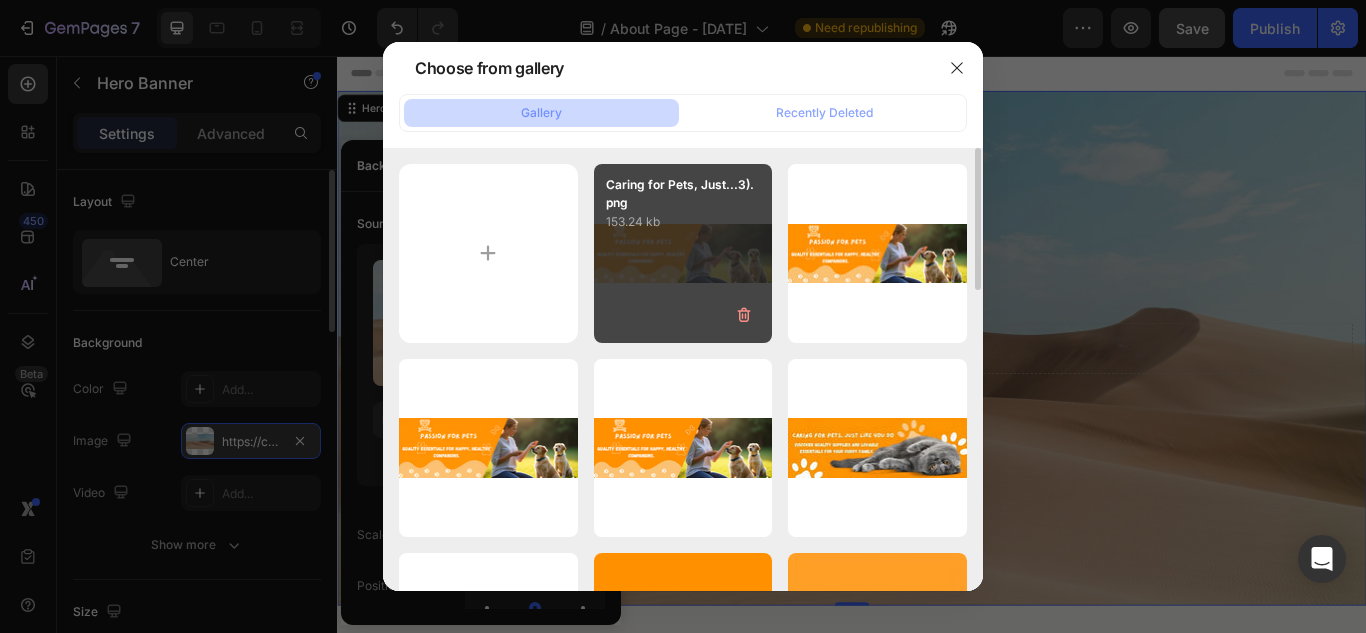 click on "Caring for Pets, Just...3).png 153.24 kb" at bounding box center (683, 253) 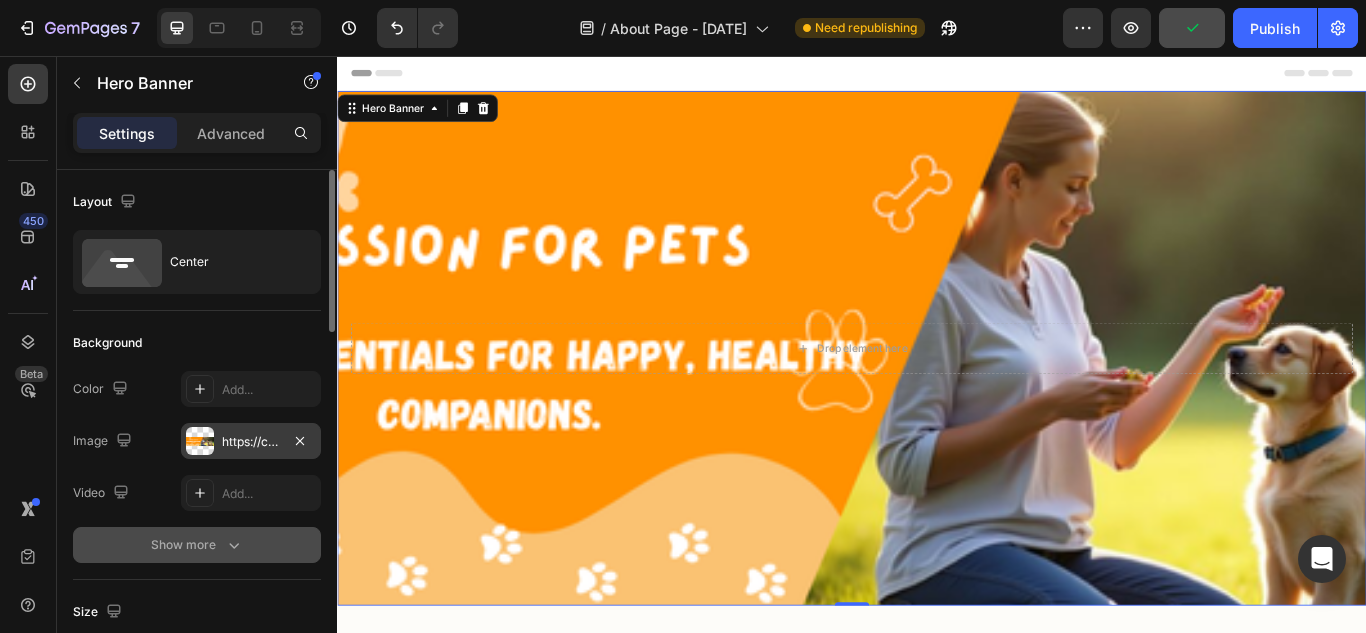 click 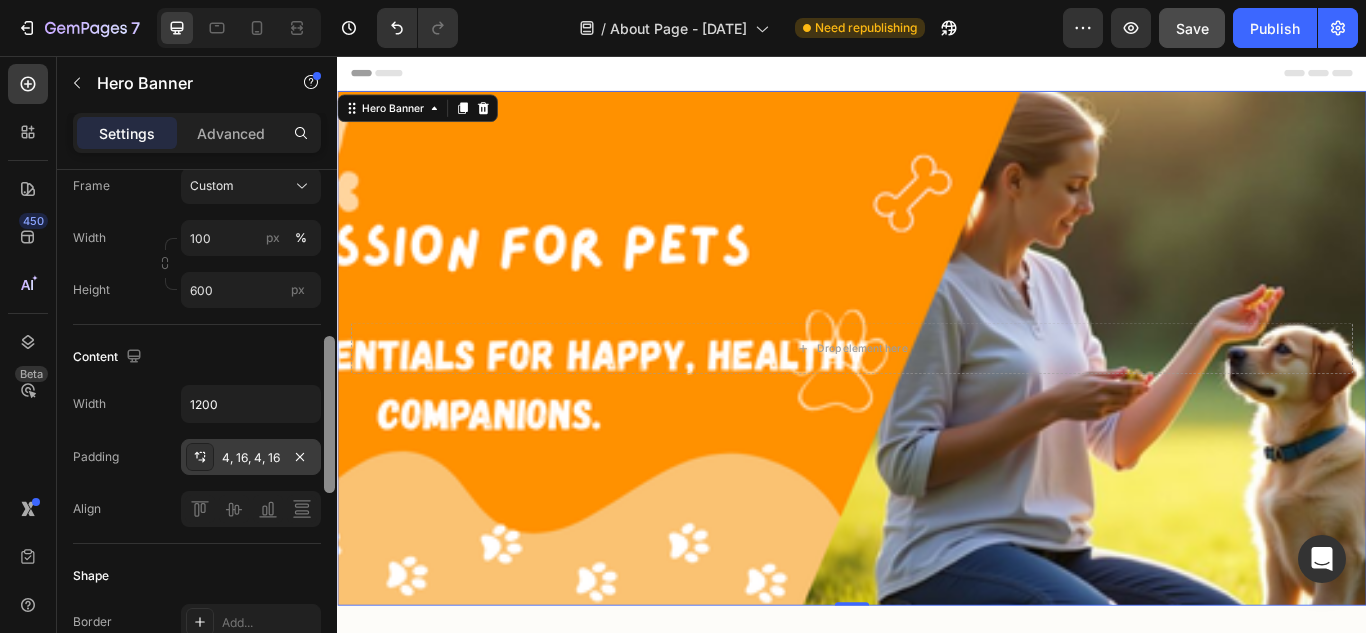 scroll, scrollTop: 530, scrollLeft: 0, axis: vertical 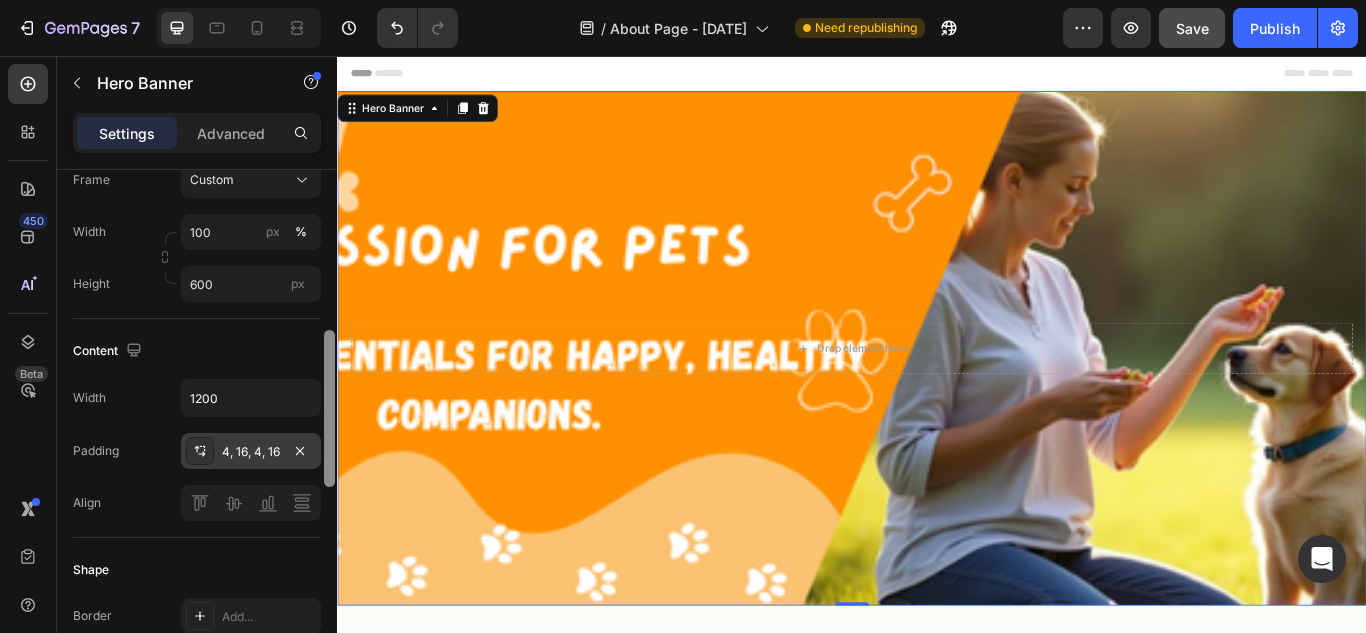 drag, startPoint x: 328, startPoint y: 297, endPoint x: 318, endPoint y: 463, distance: 166.30093 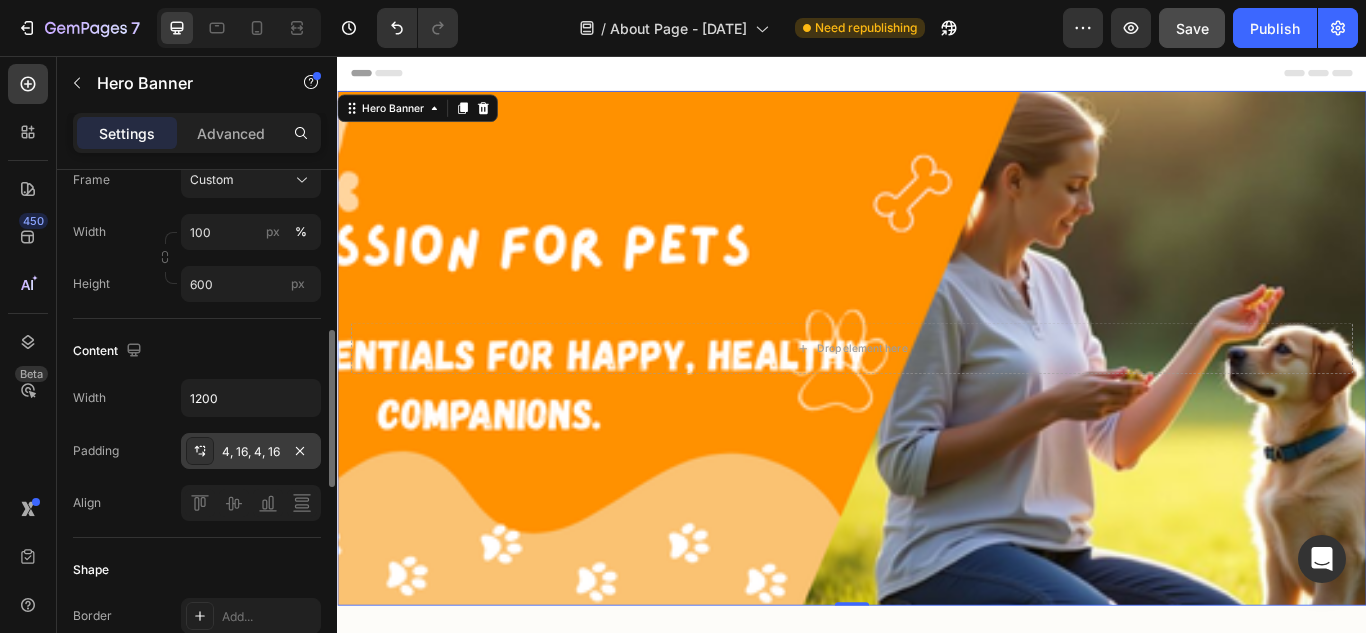 click on "4, 16, 4, 16" at bounding box center [251, 451] 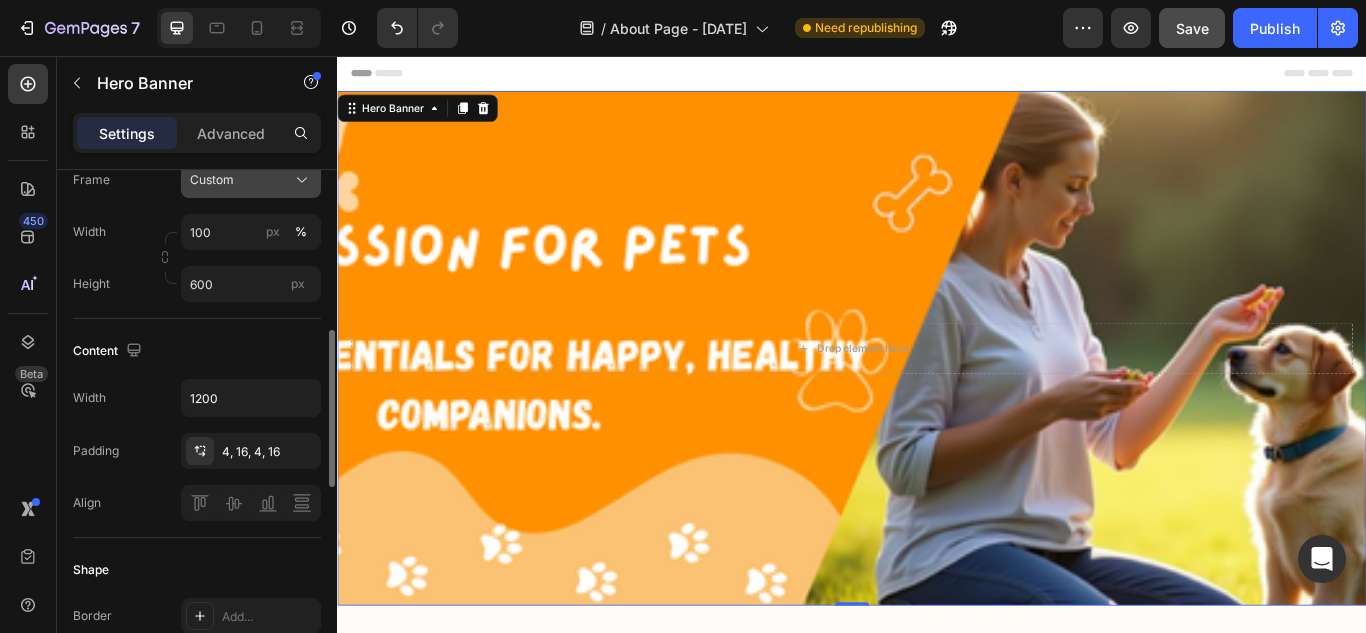 click 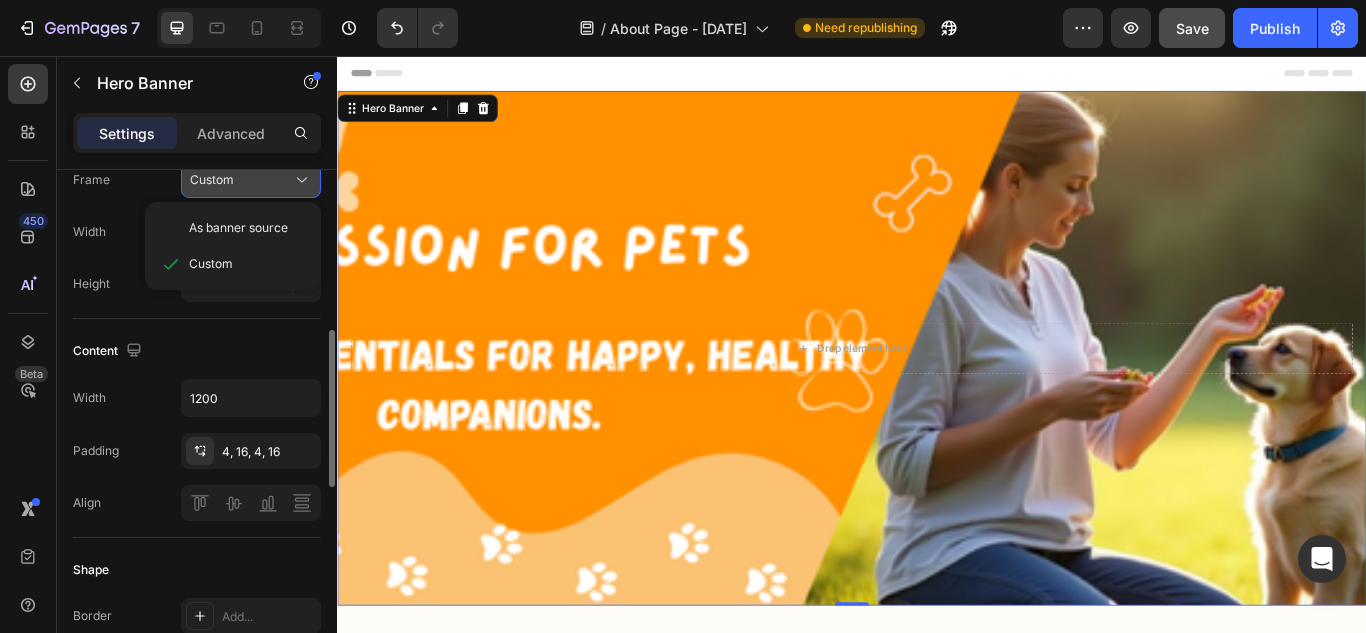 click 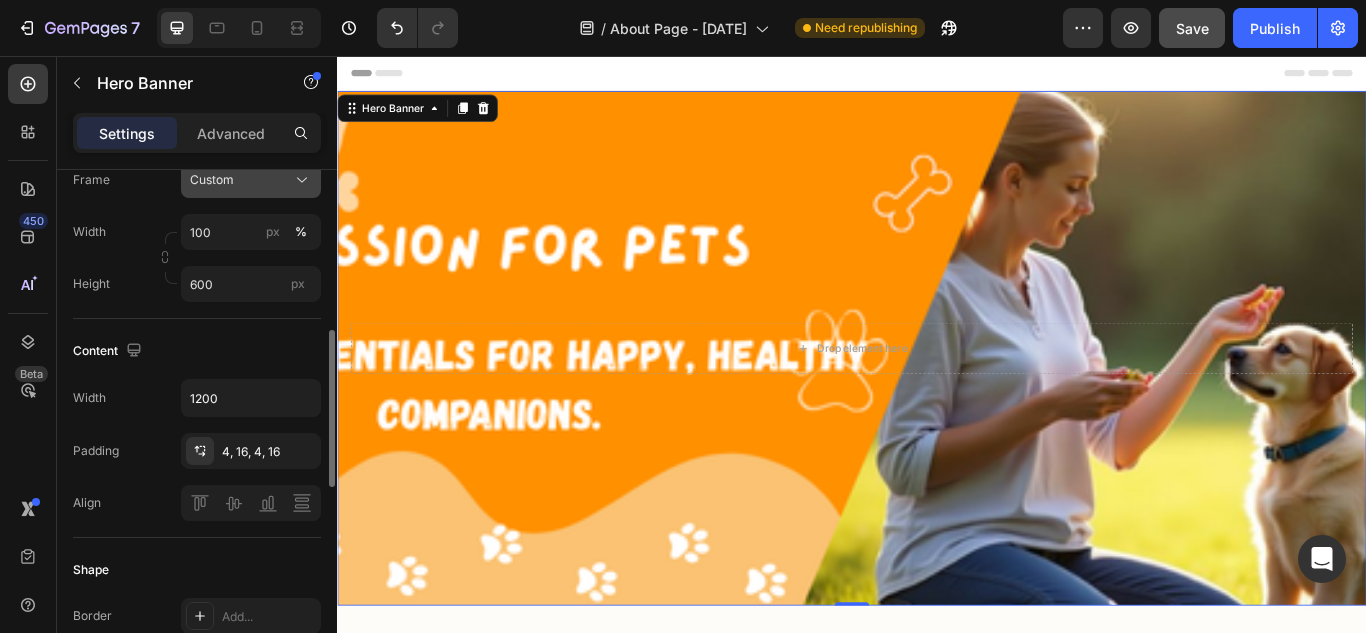click 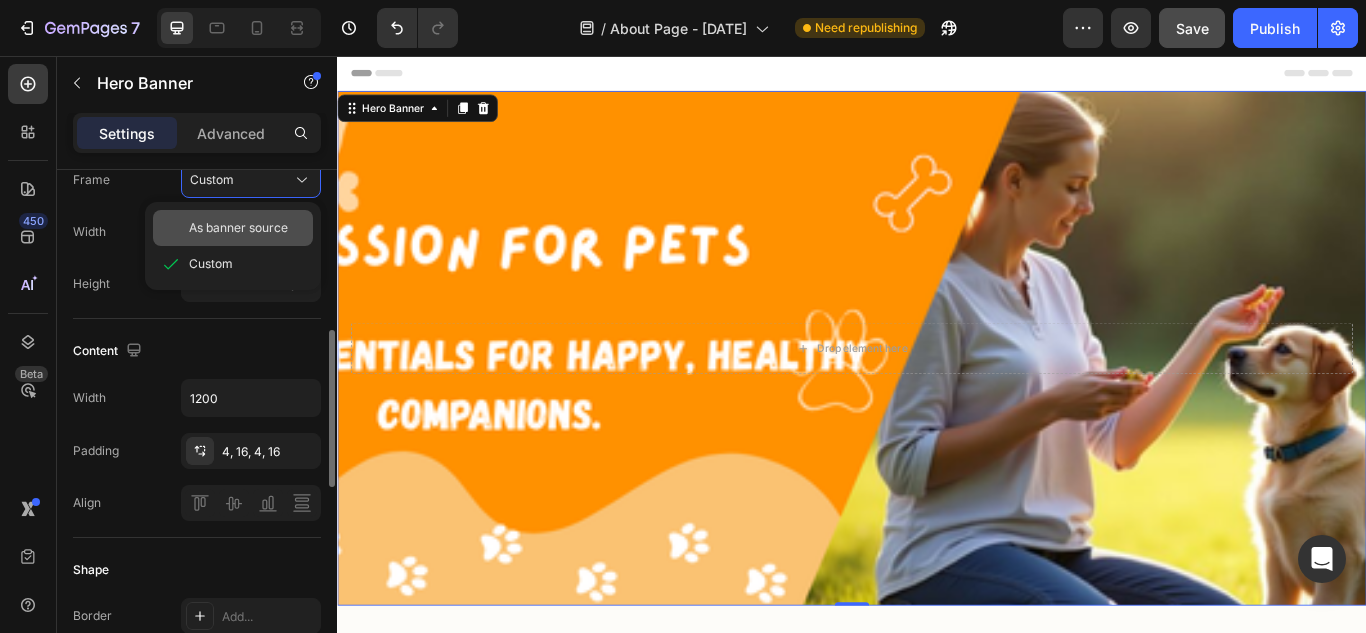 click on "As banner source" at bounding box center [238, 228] 